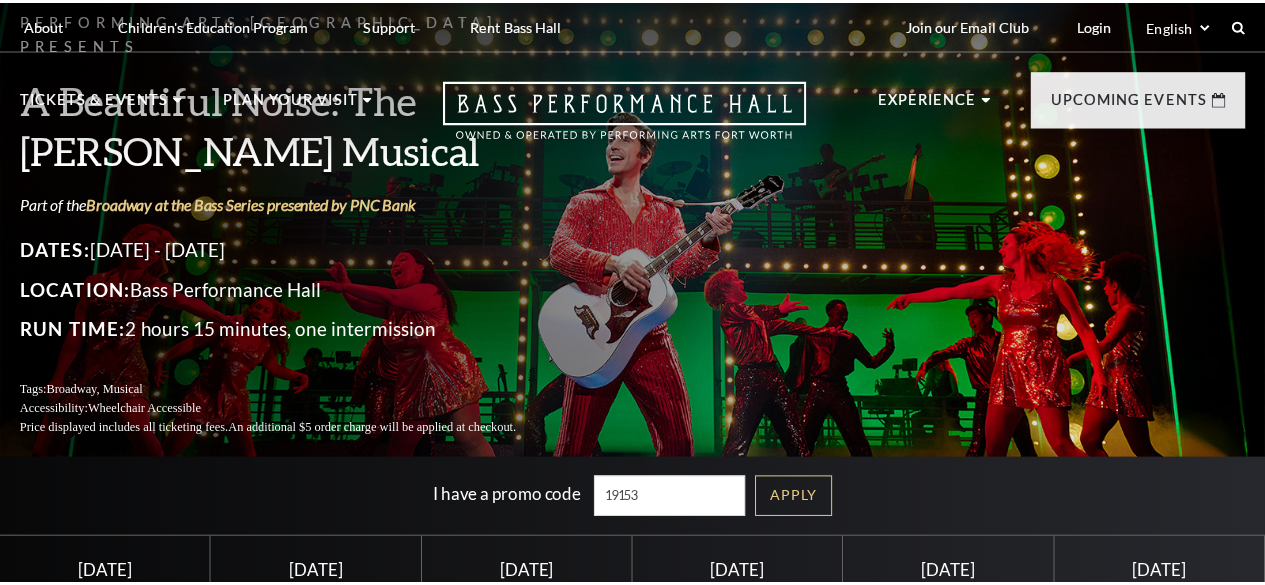 scroll, scrollTop: 300, scrollLeft: 0, axis: vertical 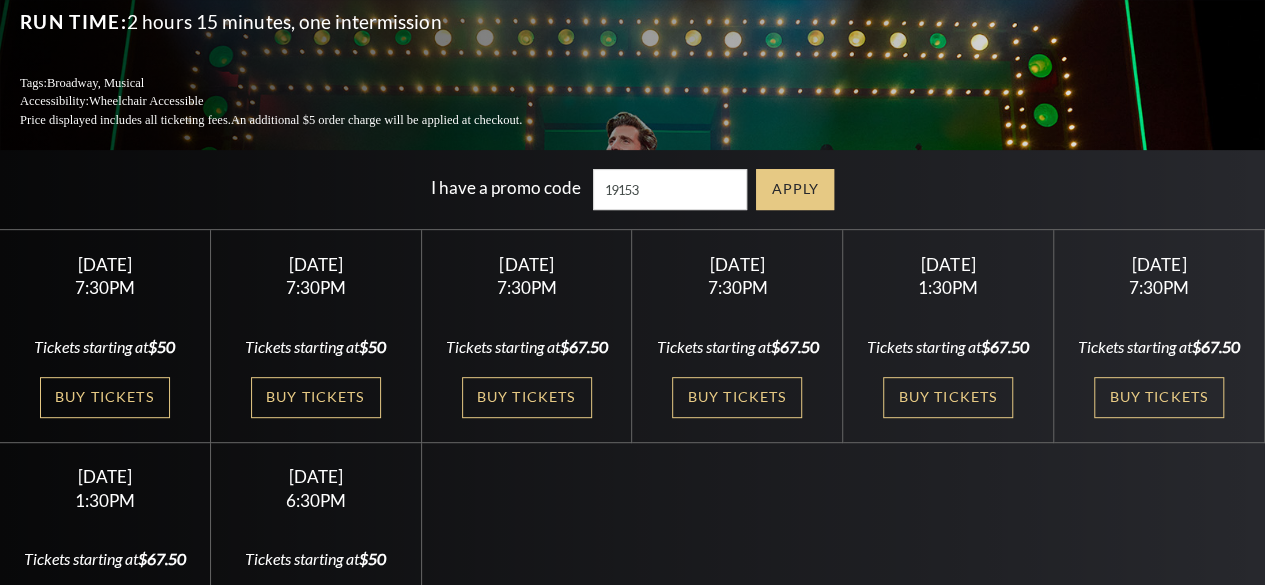 click on "Apply" at bounding box center [795, 189] 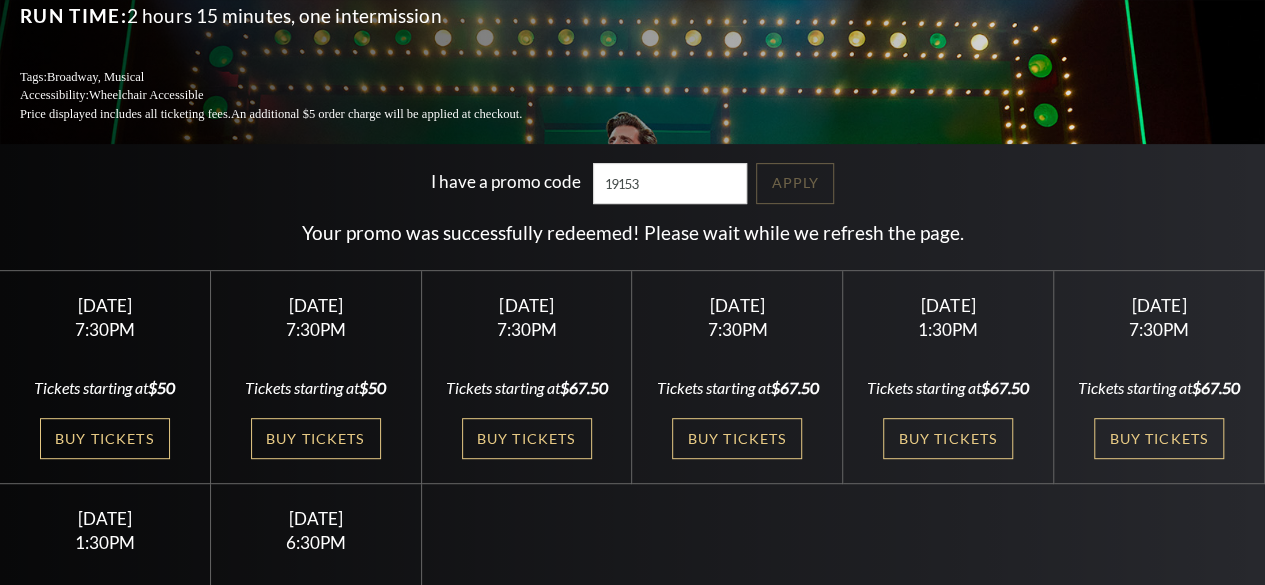scroll, scrollTop: 500, scrollLeft: 0, axis: vertical 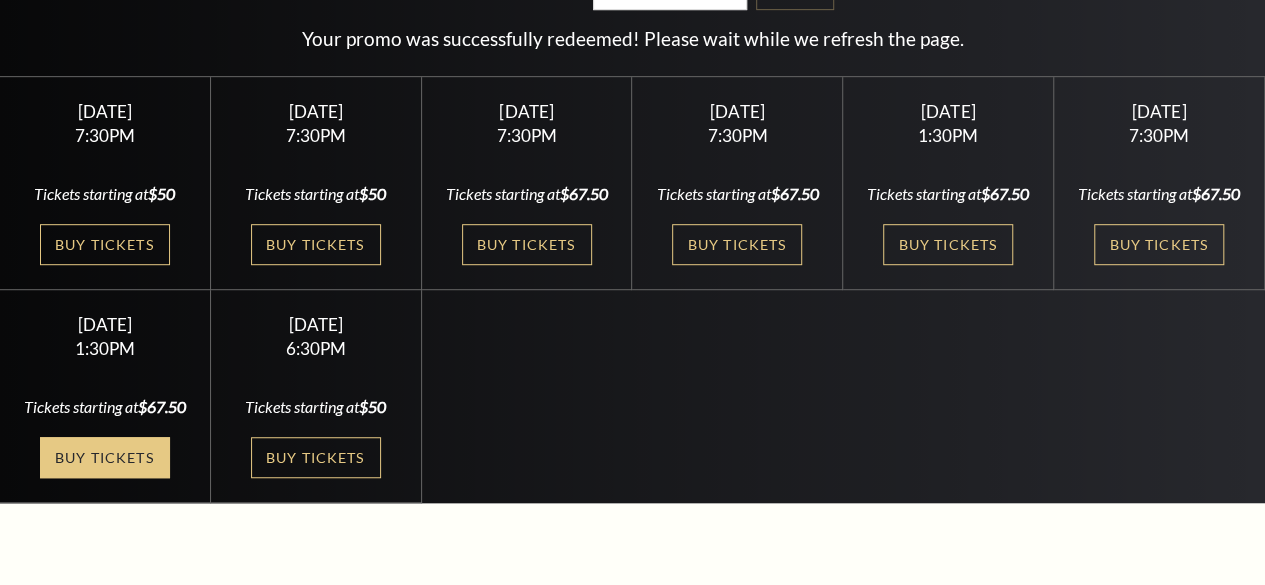 click on "Buy Tickets" at bounding box center [105, 457] 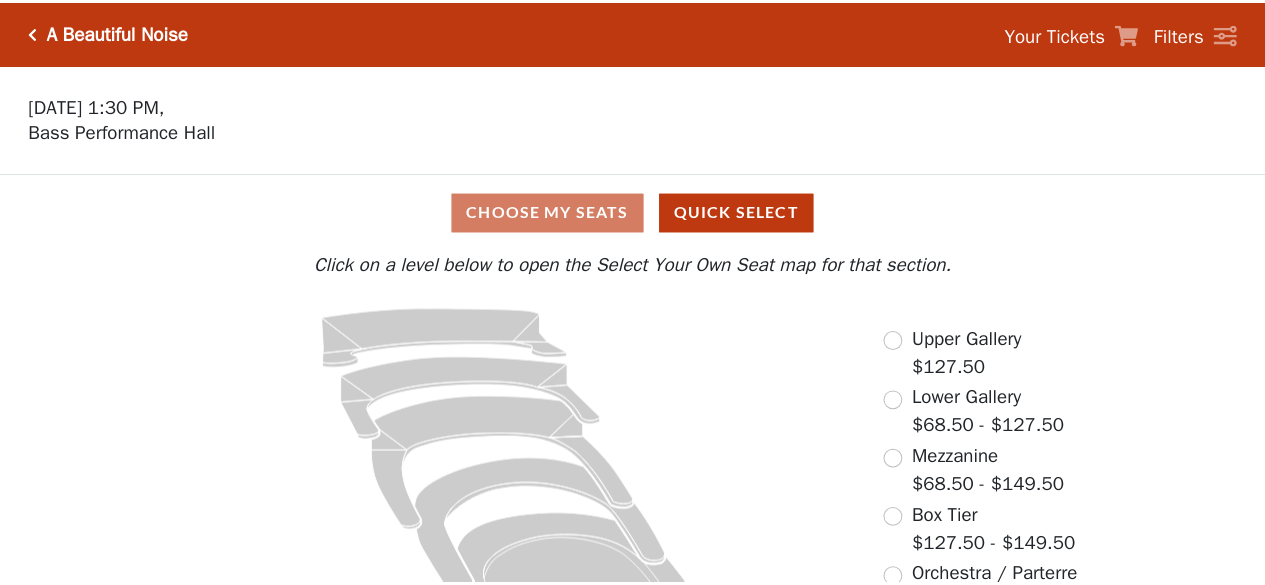 scroll, scrollTop: 0, scrollLeft: 0, axis: both 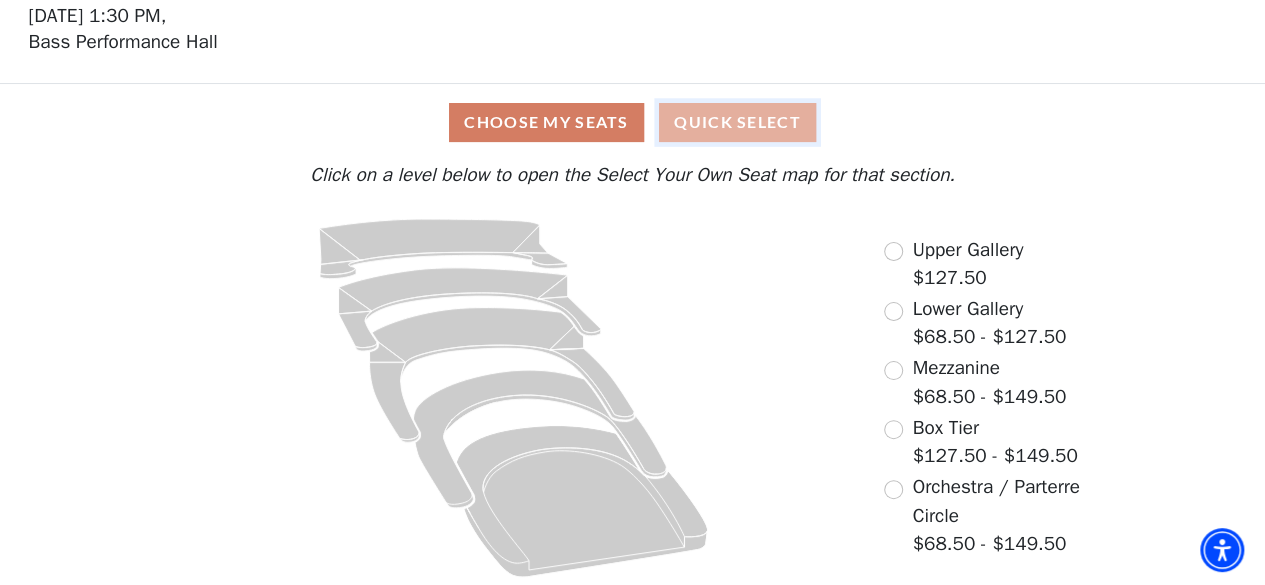 click on "Quick Select" at bounding box center [737, 122] 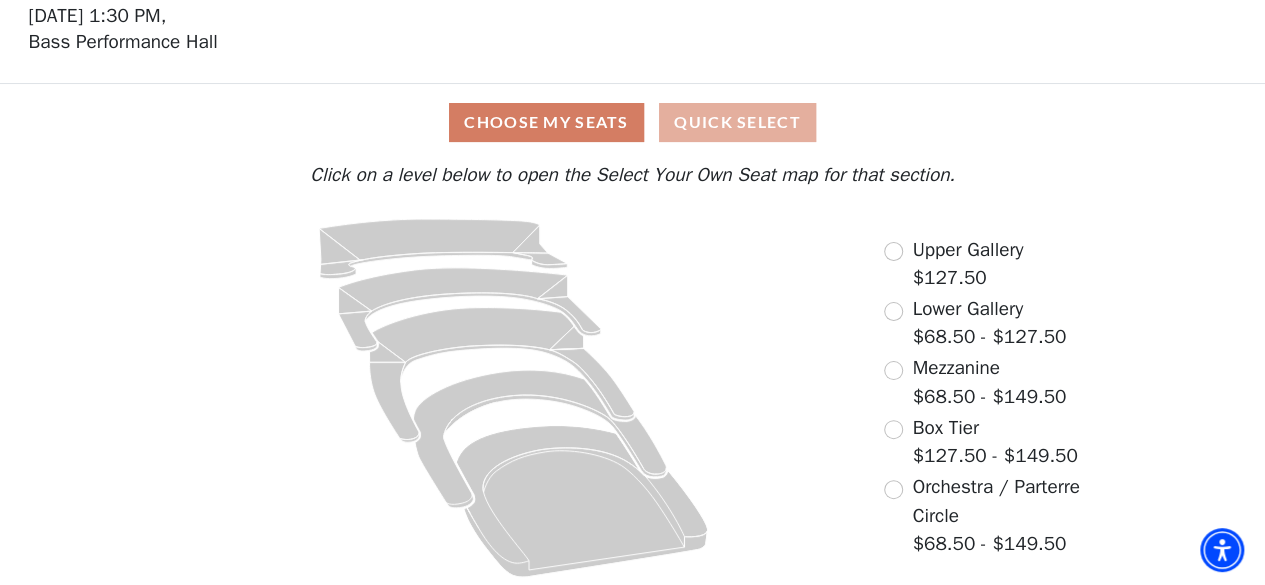 scroll, scrollTop: 0, scrollLeft: 0, axis: both 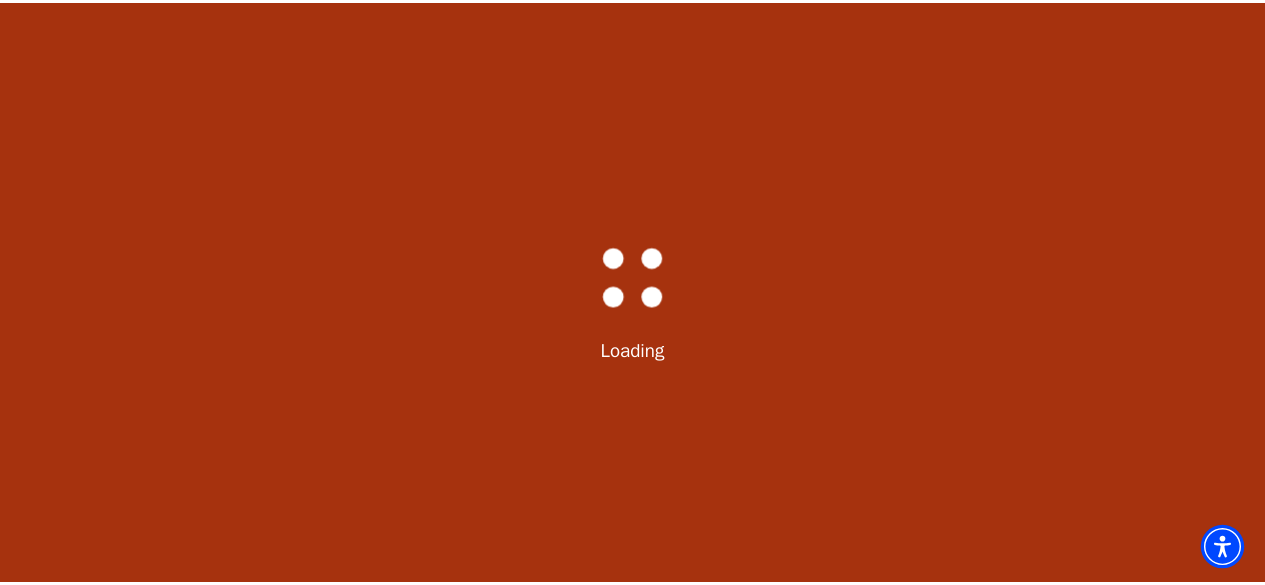 select on "6226" 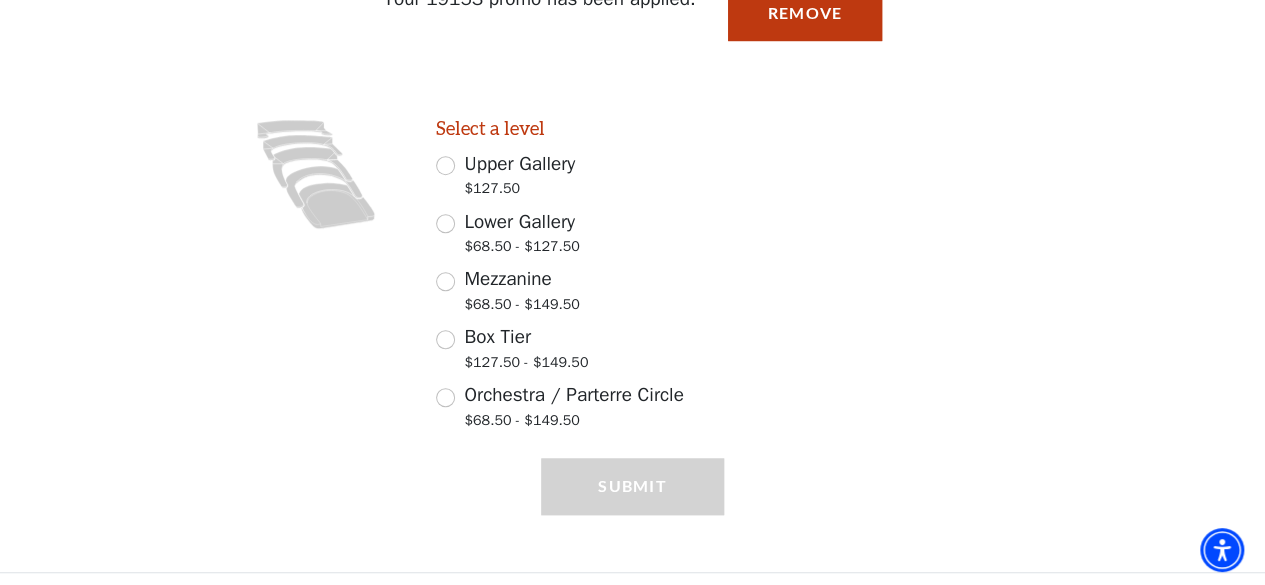 scroll, scrollTop: 416, scrollLeft: 0, axis: vertical 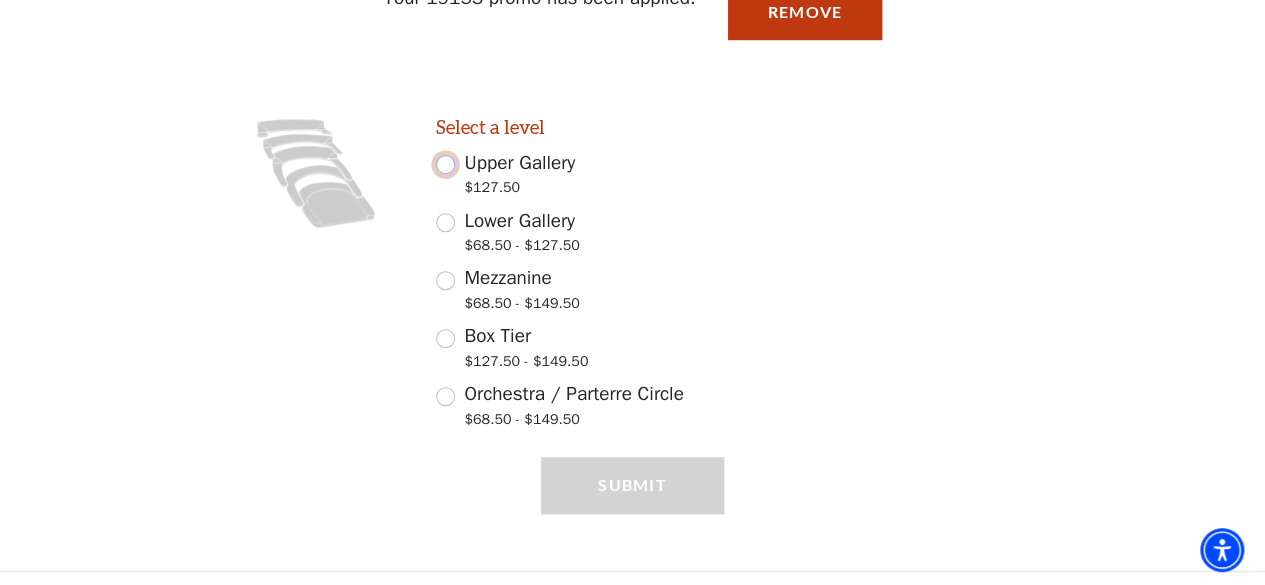 click on "Upper Gallery     $127.50" at bounding box center [445, 164] 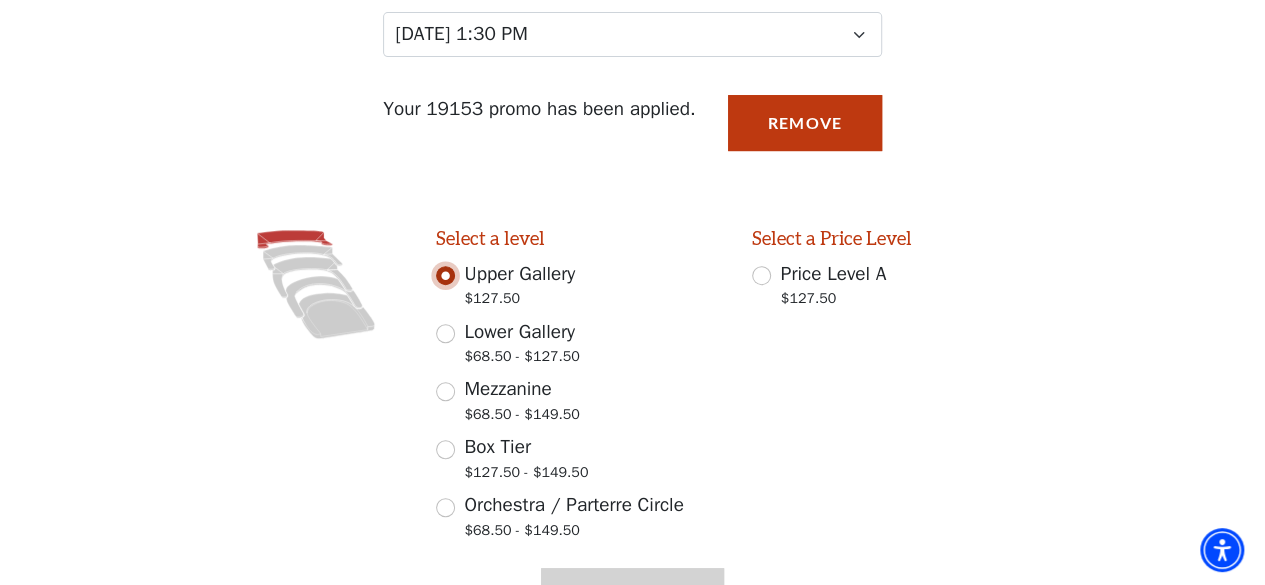 scroll, scrollTop: 400, scrollLeft: 0, axis: vertical 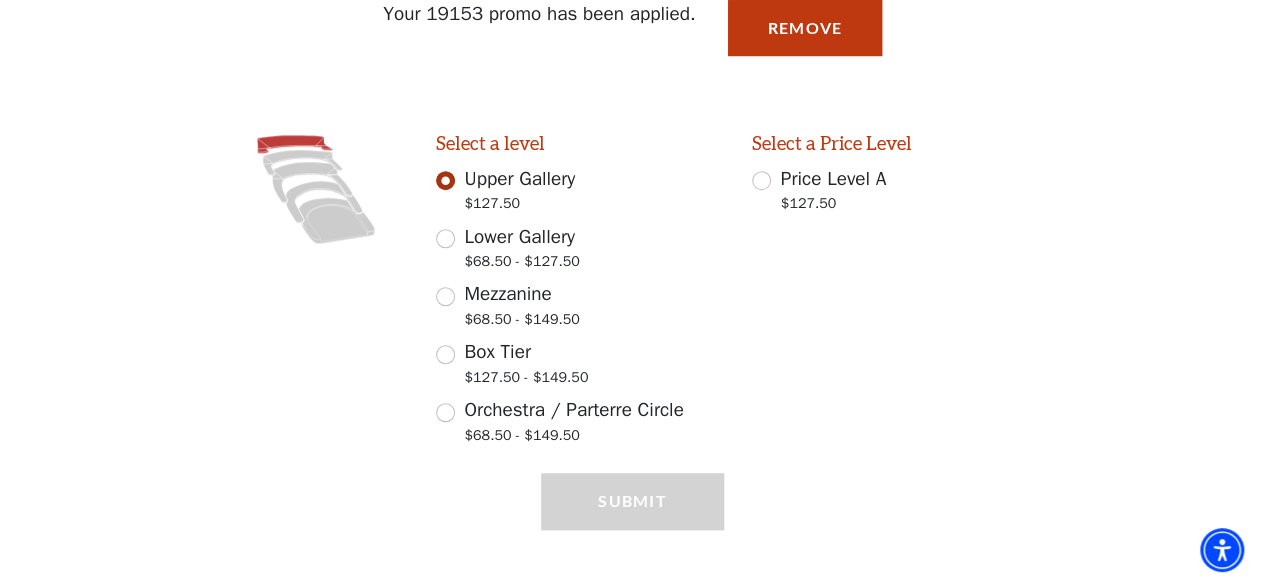 click on "Price Level A $127.50" at bounding box center (896, 193) 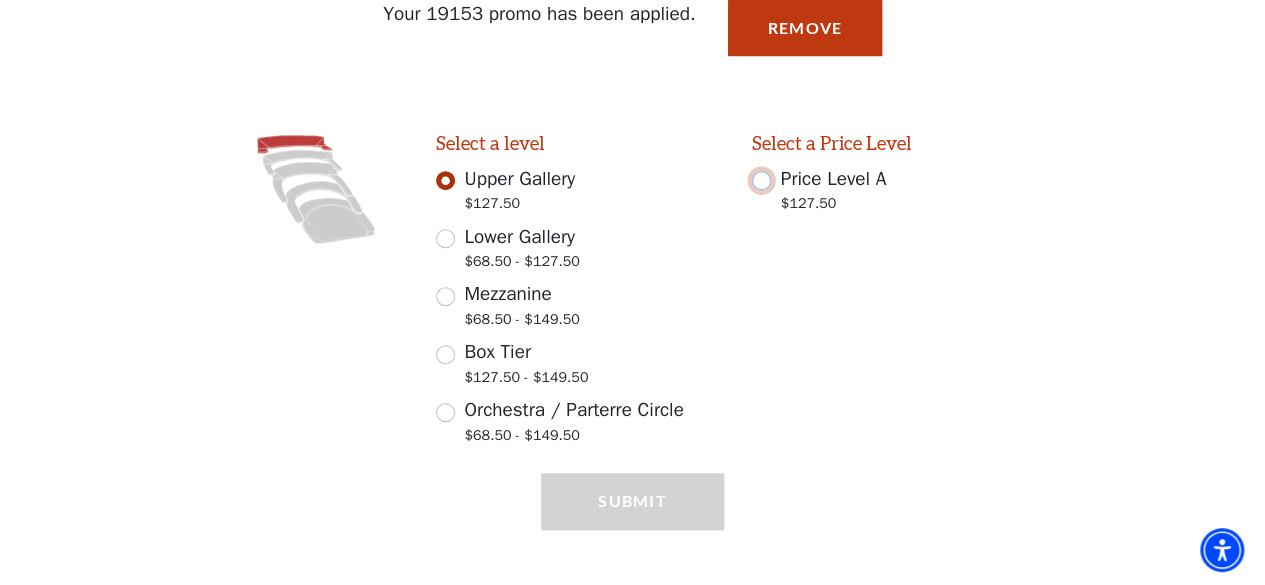 click on "Price Level A $127.50" at bounding box center [761, 180] 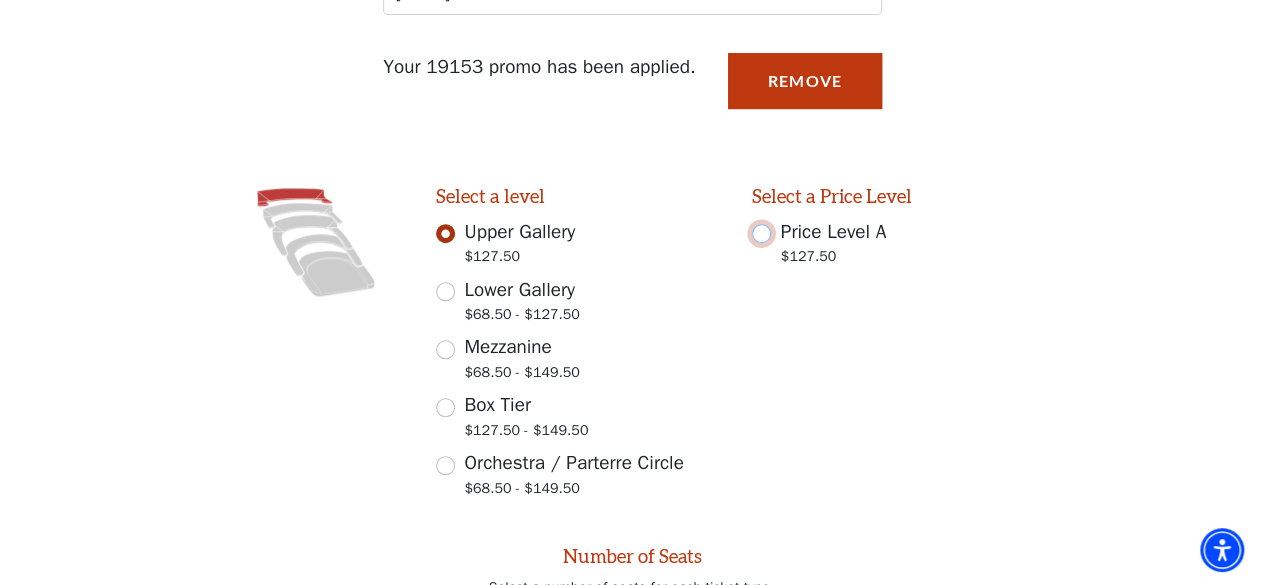scroll, scrollTop: 391, scrollLeft: 0, axis: vertical 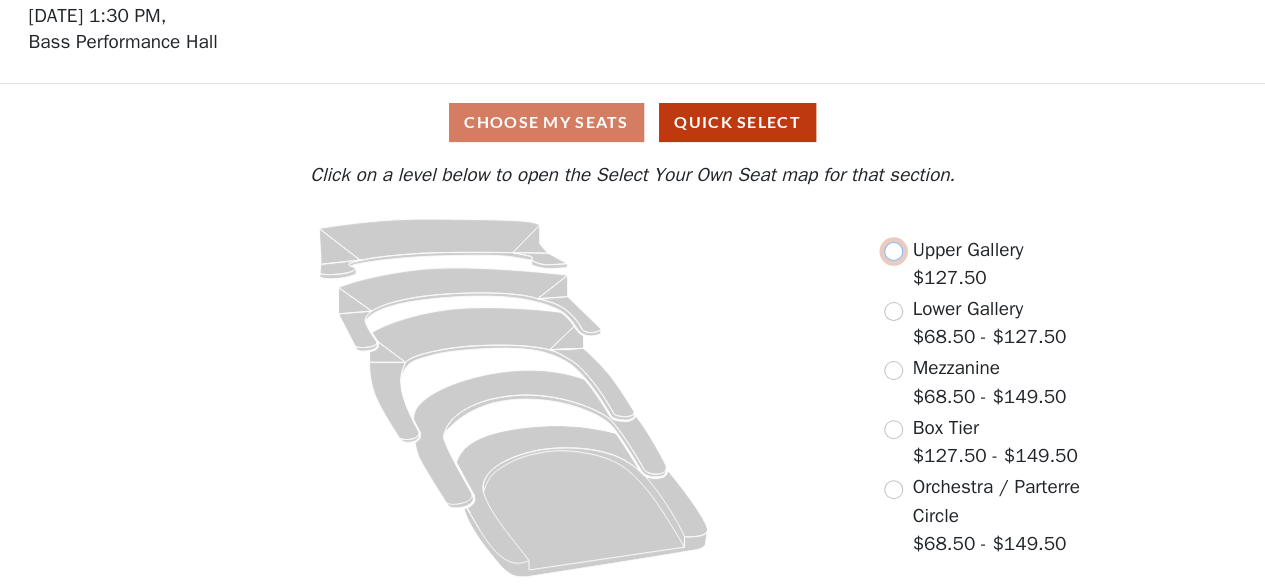 click at bounding box center [893, 251] 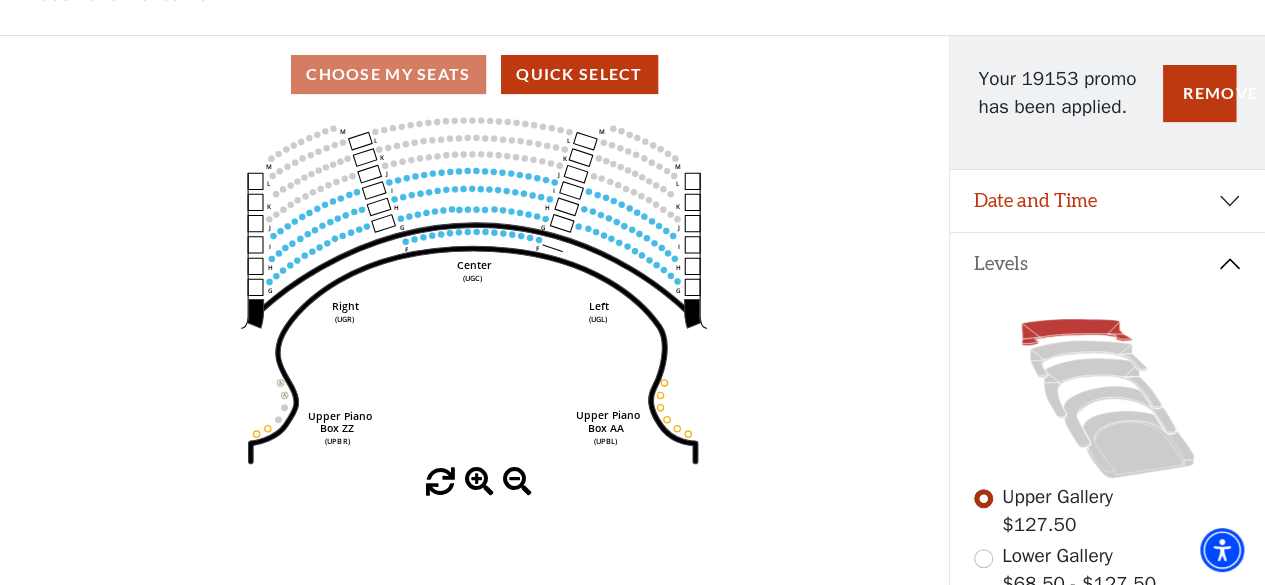scroll, scrollTop: 92, scrollLeft: 0, axis: vertical 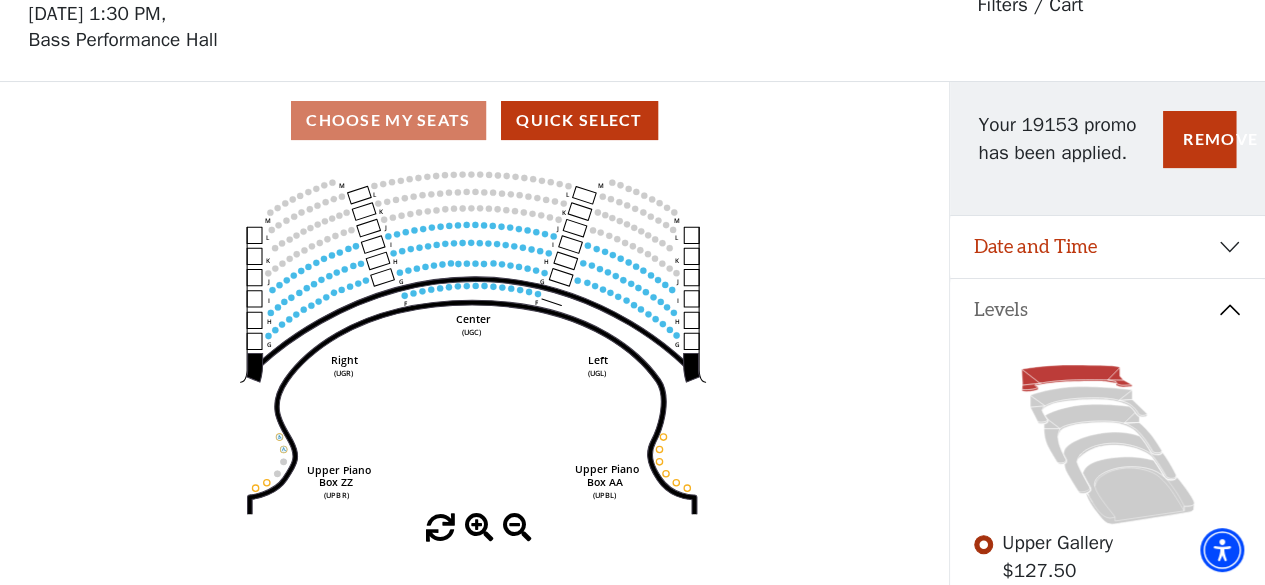 click on "Center   (UGC)   Right   (UGR)   Left   (UGL)   Upper Piano   Box ZZ   (UPBR)   Upper Piano   Box AA   (UPBL)   M   L   K   J   I   H   G   M   L   K   J   I   H   G   M   L   K   J   I   H   G   F   M   L   K   J   I   H   G   F" 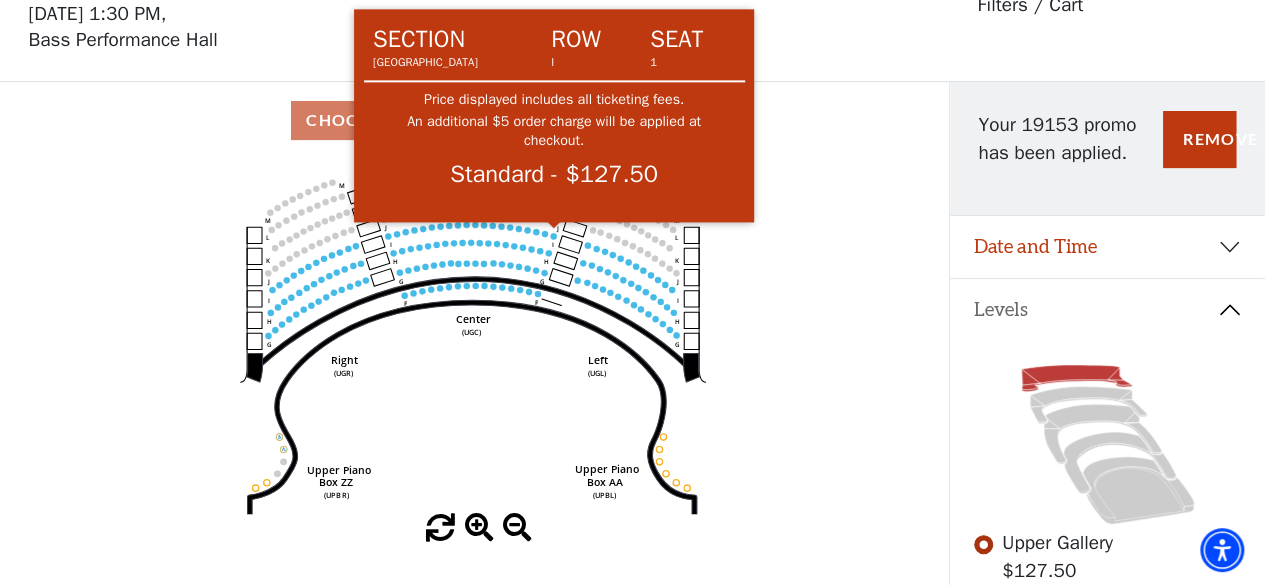 click 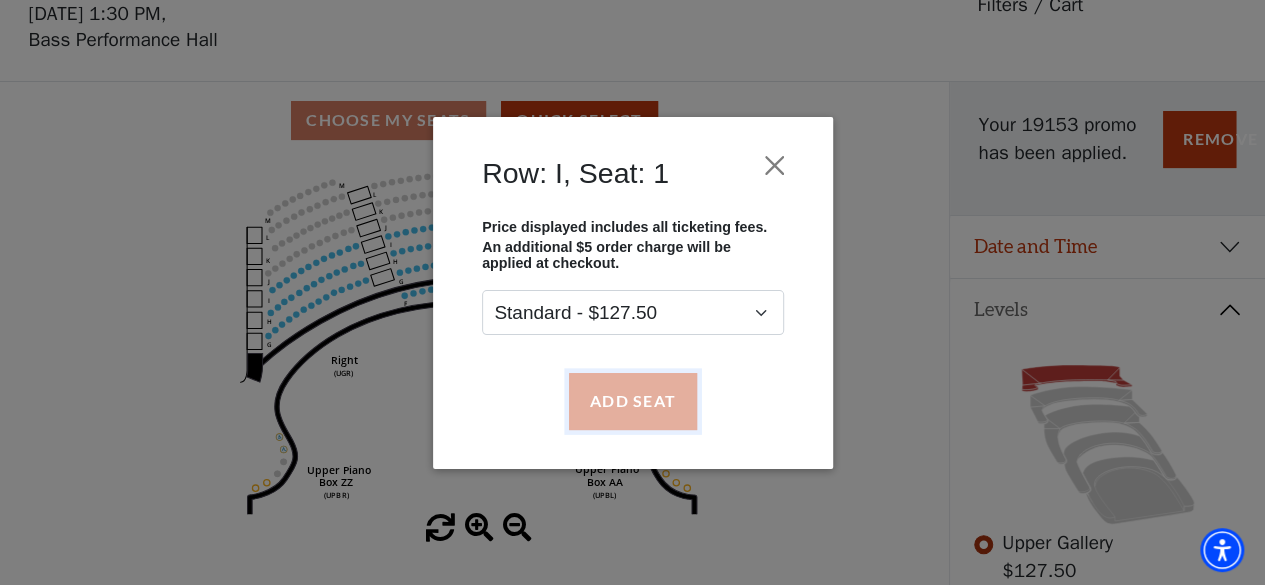 click on "Add Seat" at bounding box center [632, 401] 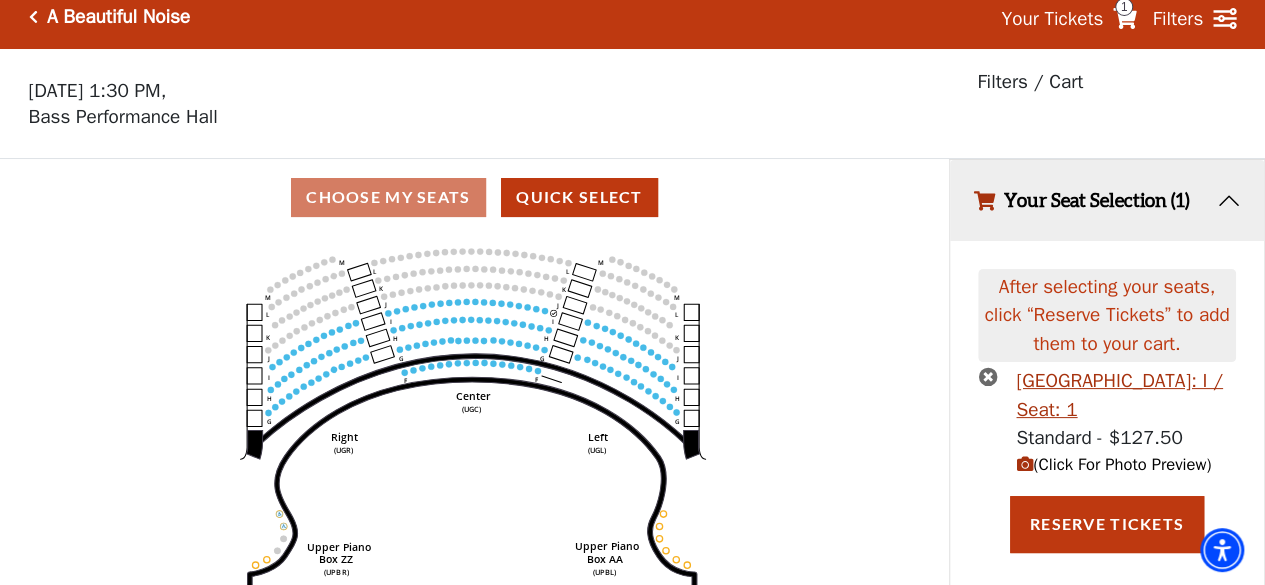 scroll, scrollTop: 0, scrollLeft: 0, axis: both 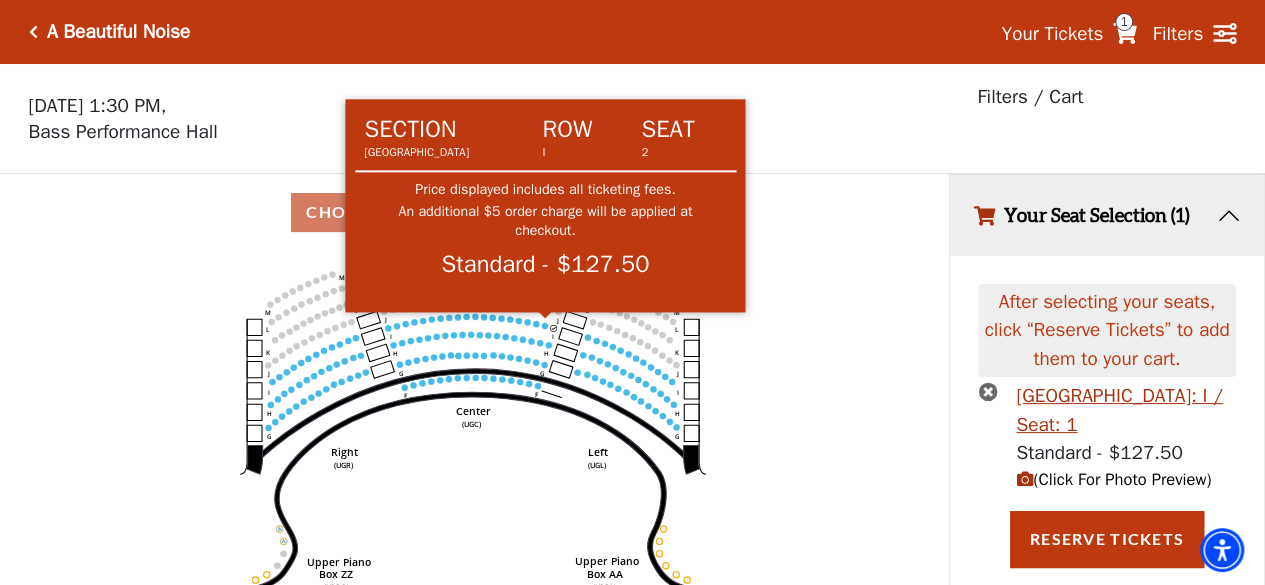 click 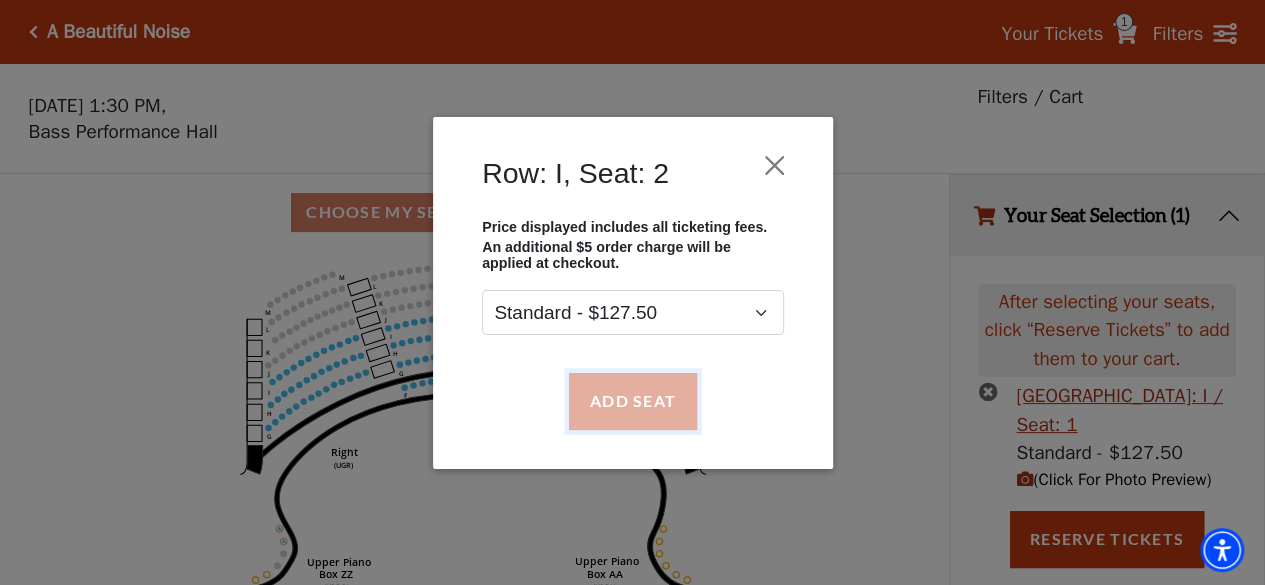 click on "Add Seat" at bounding box center (632, 401) 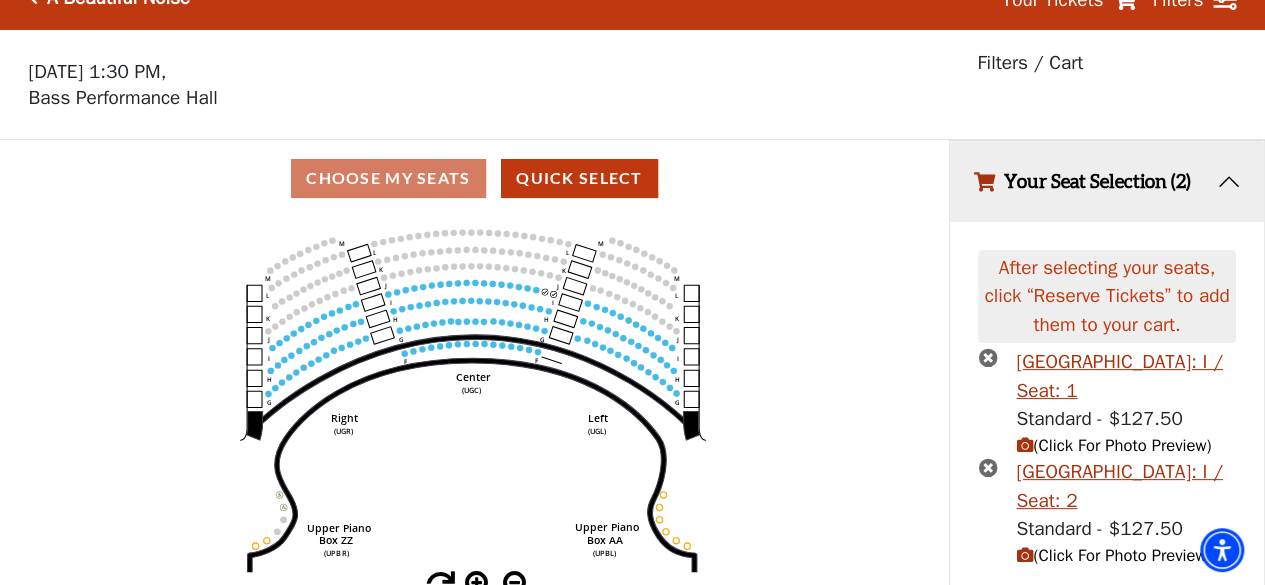 scroll, scrollTop: 89, scrollLeft: 0, axis: vertical 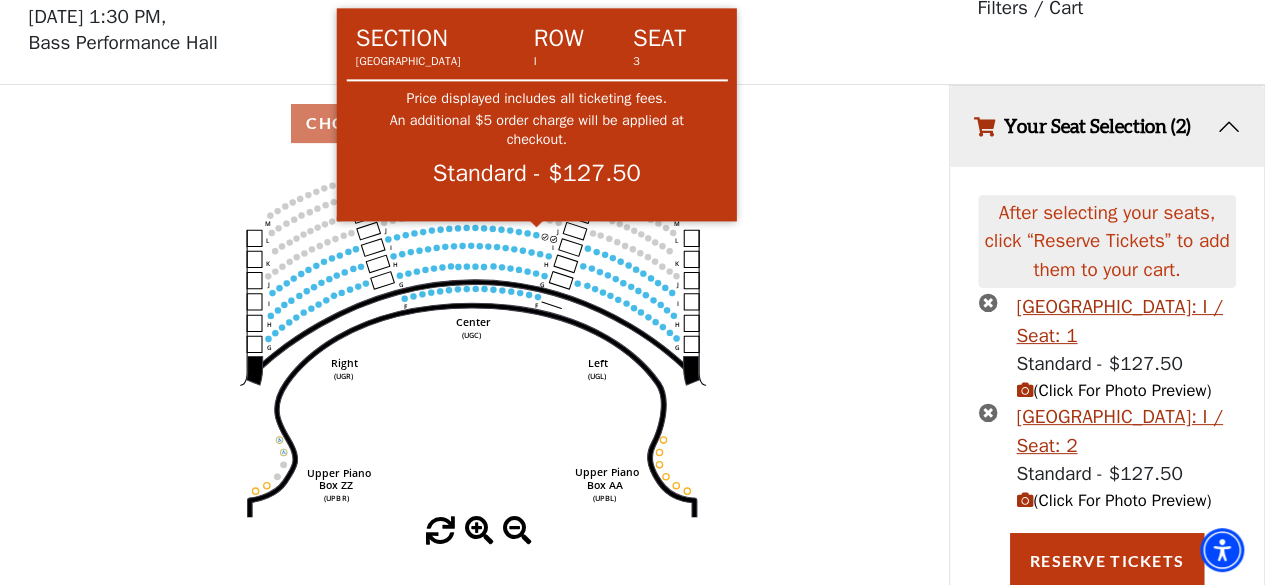 click 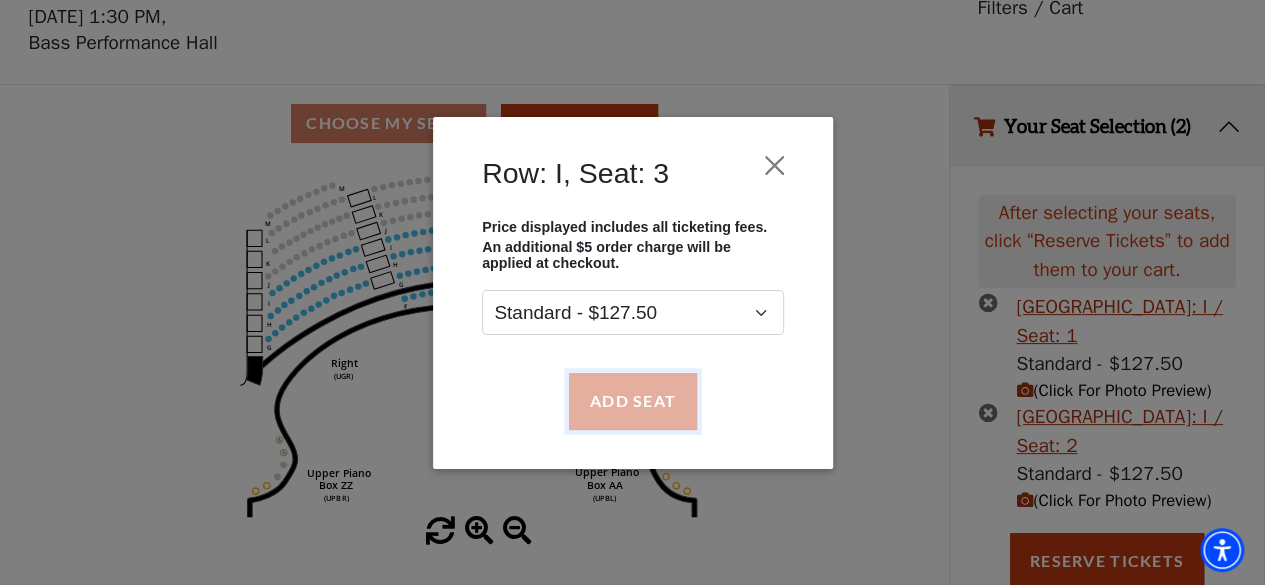 drag, startPoint x: 620, startPoint y: 401, endPoint x: 576, endPoint y: 494, distance: 102.88343 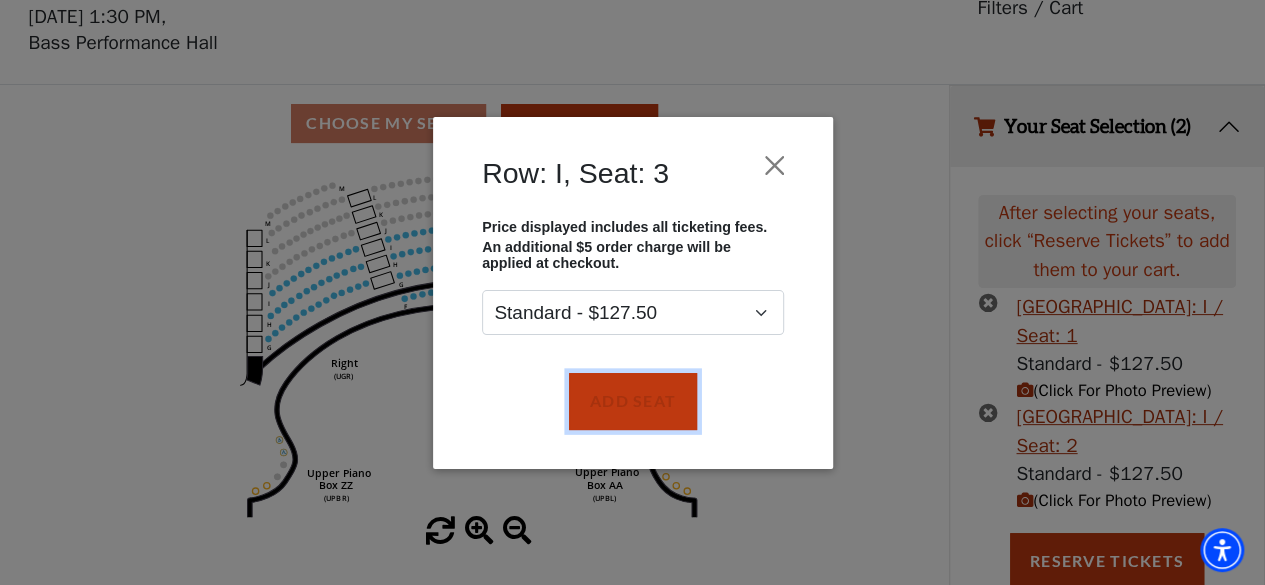 click on "Add Seat" at bounding box center (632, 401) 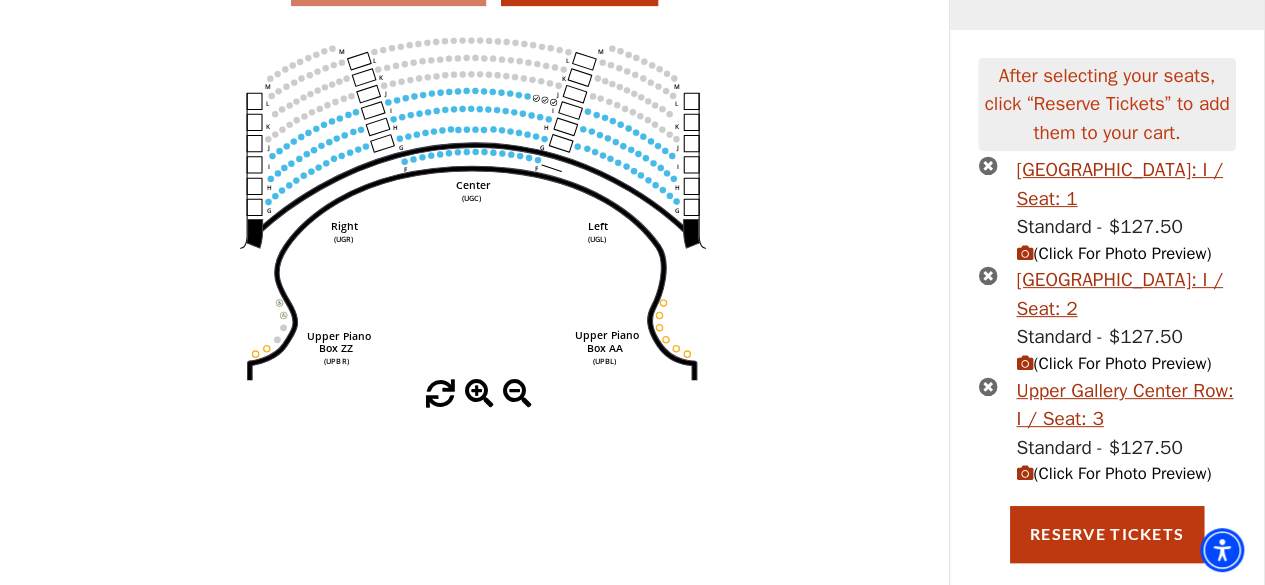 scroll, scrollTop: 248, scrollLeft: 0, axis: vertical 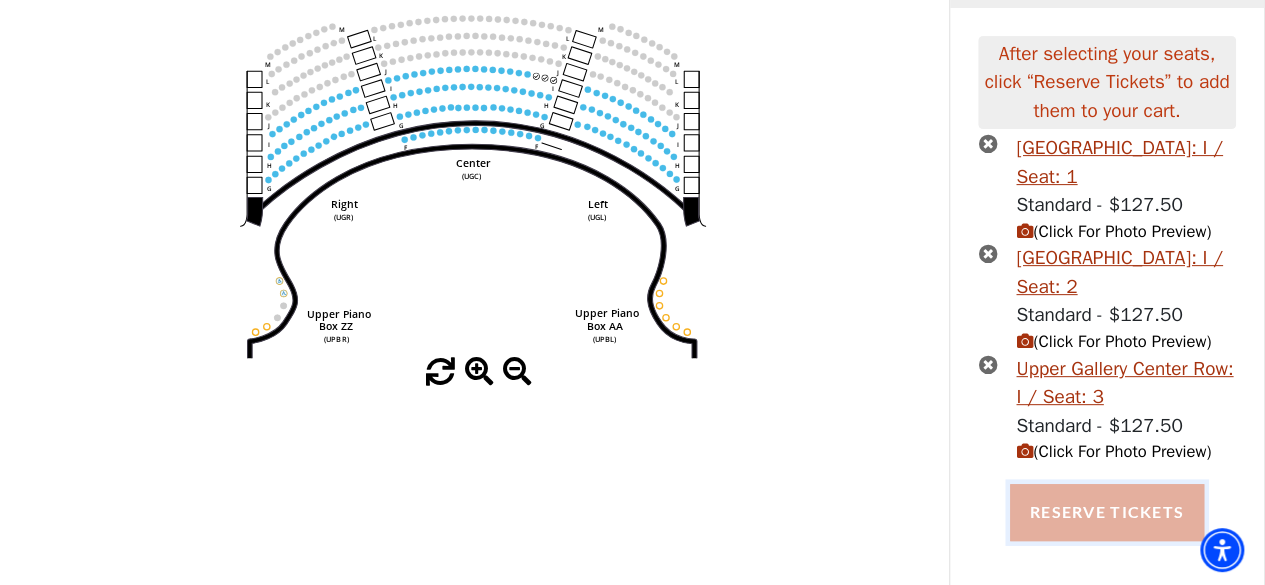 click on "Reserve Tickets" at bounding box center (1107, 512) 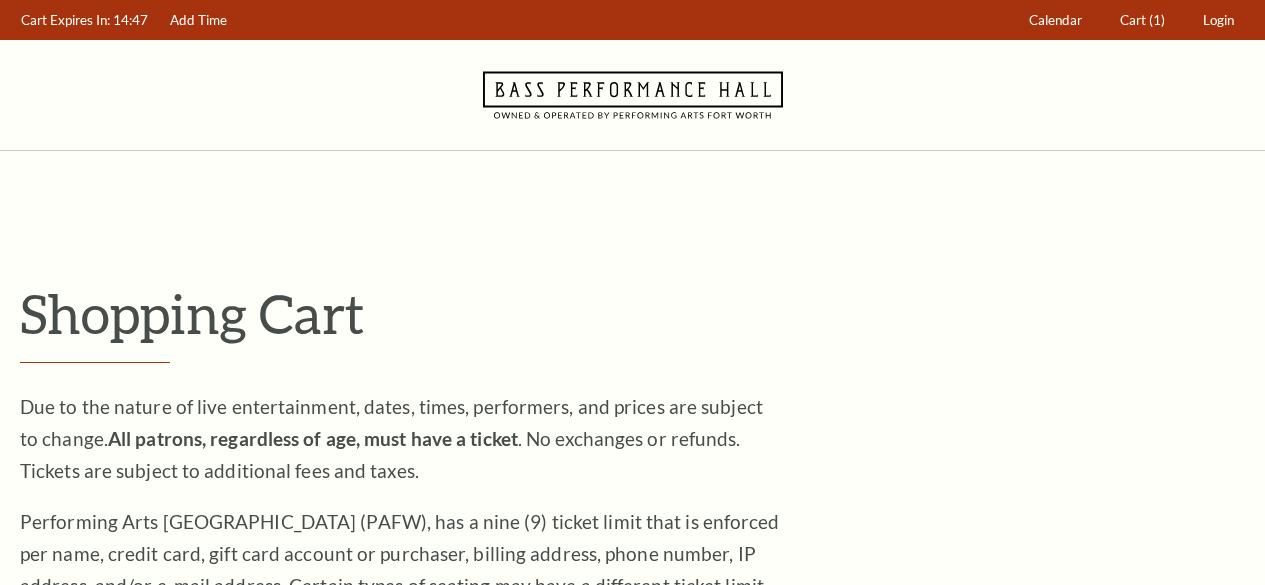 scroll, scrollTop: 0, scrollLeft: 0, axis: both 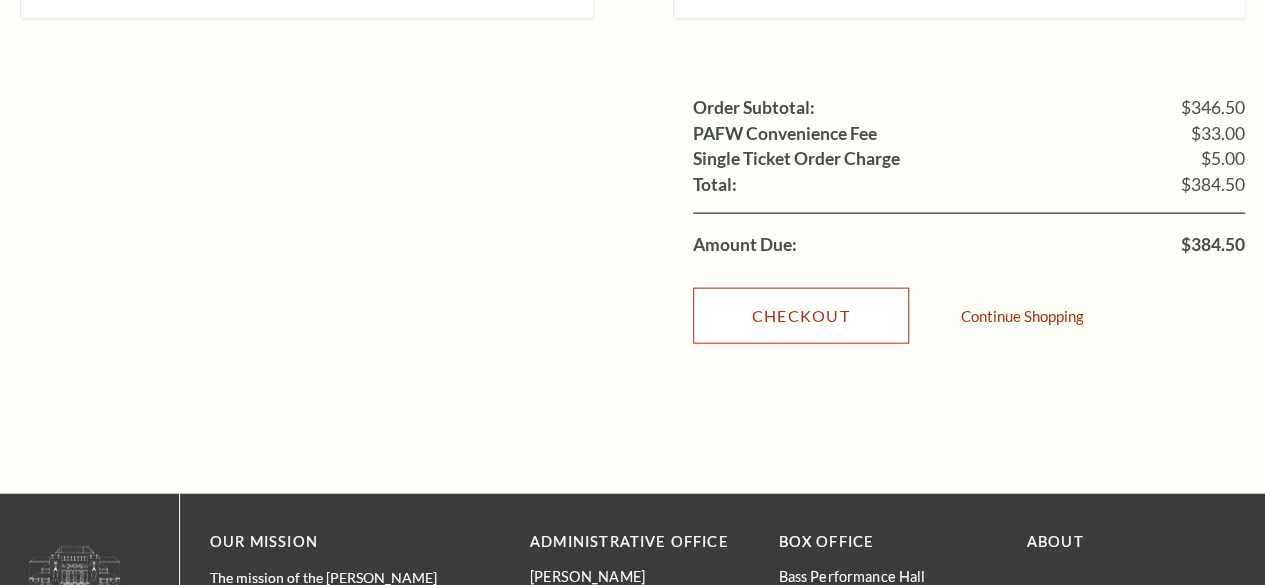 click on "Checkout" at bounding box center [801, 316] 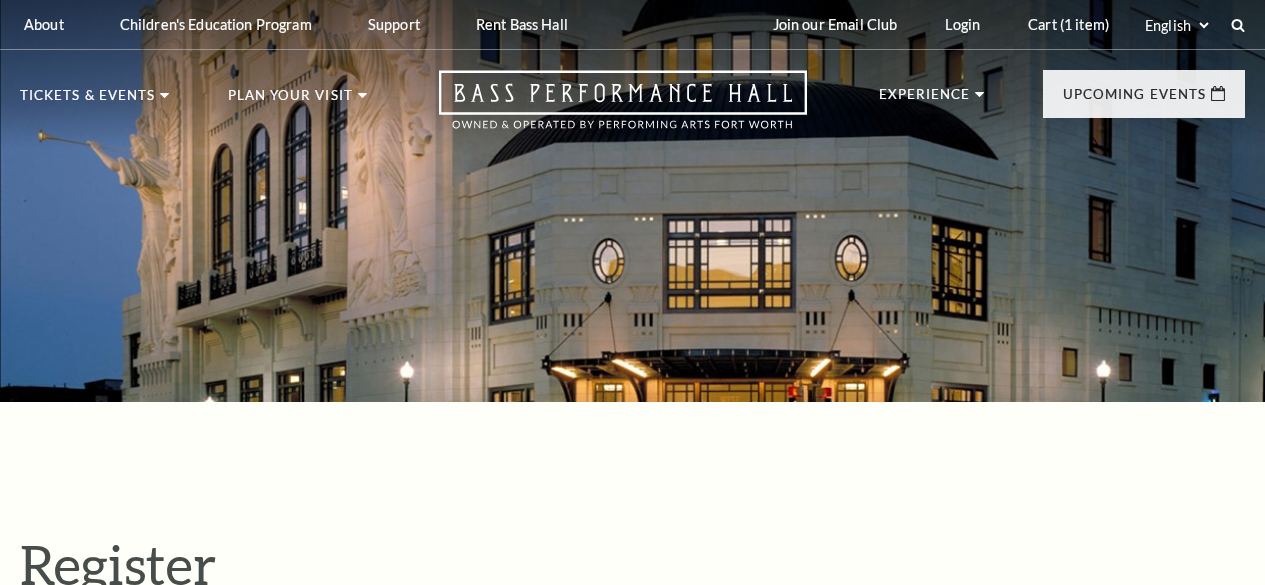 select on "1" 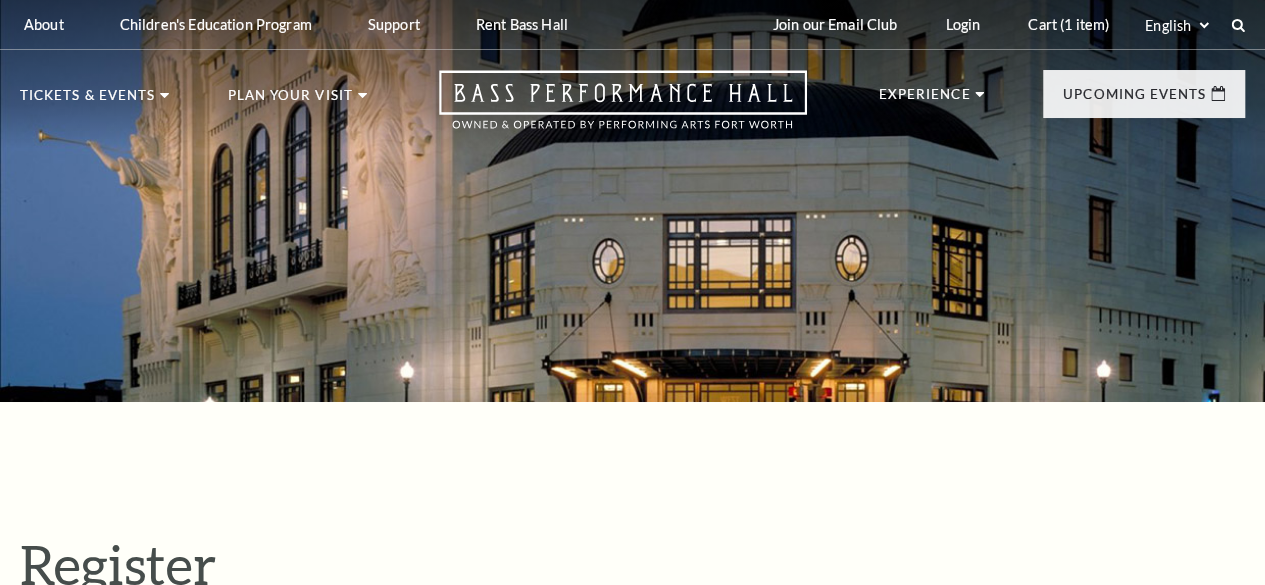 scroll, scrollTop: 0, scrollLeft: 0, axis: both 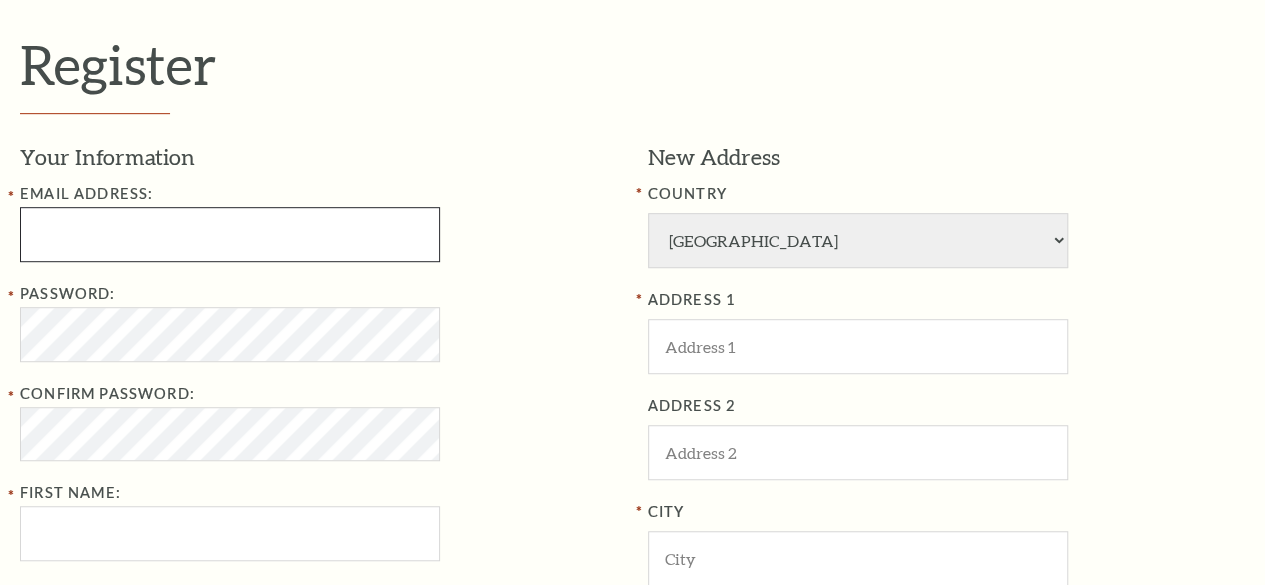 click at bounding box center (230, 234) 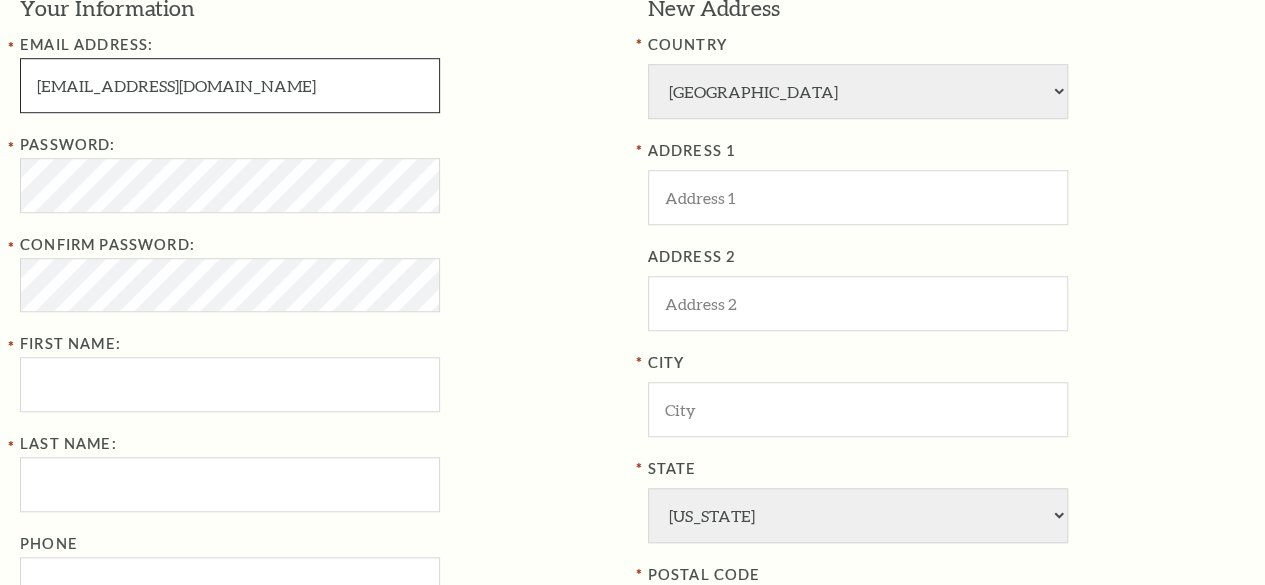 scroll, scrollTop: 700, scrollLeft: 0, axis: vertical 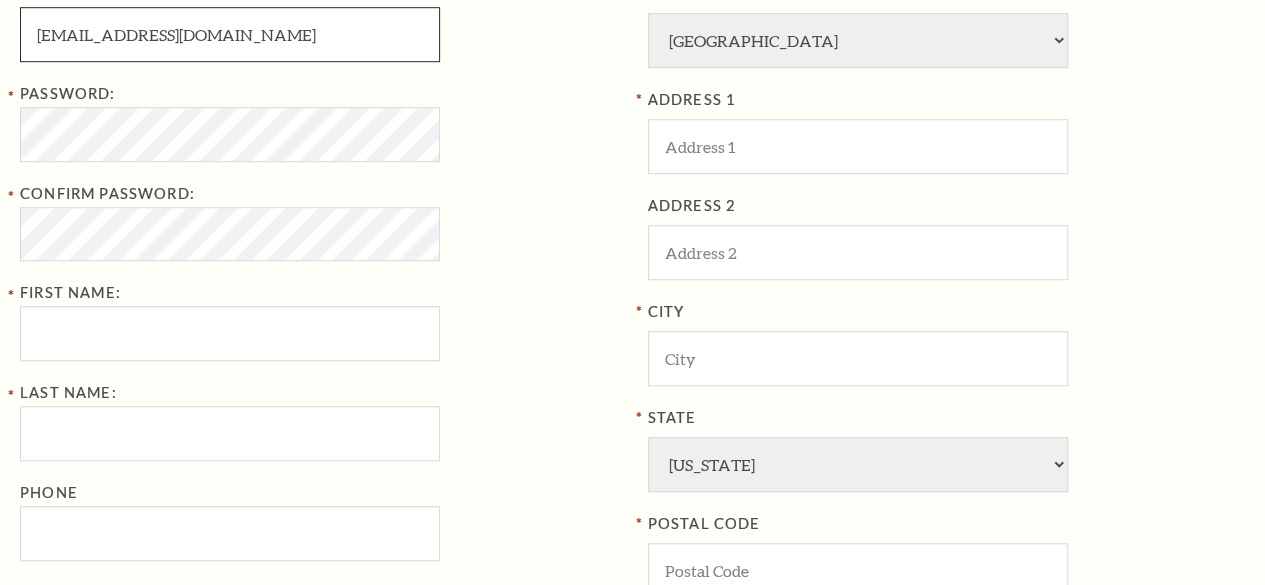 type on "[EMAIL_ADDRESS][DOMAIN_NAME]" 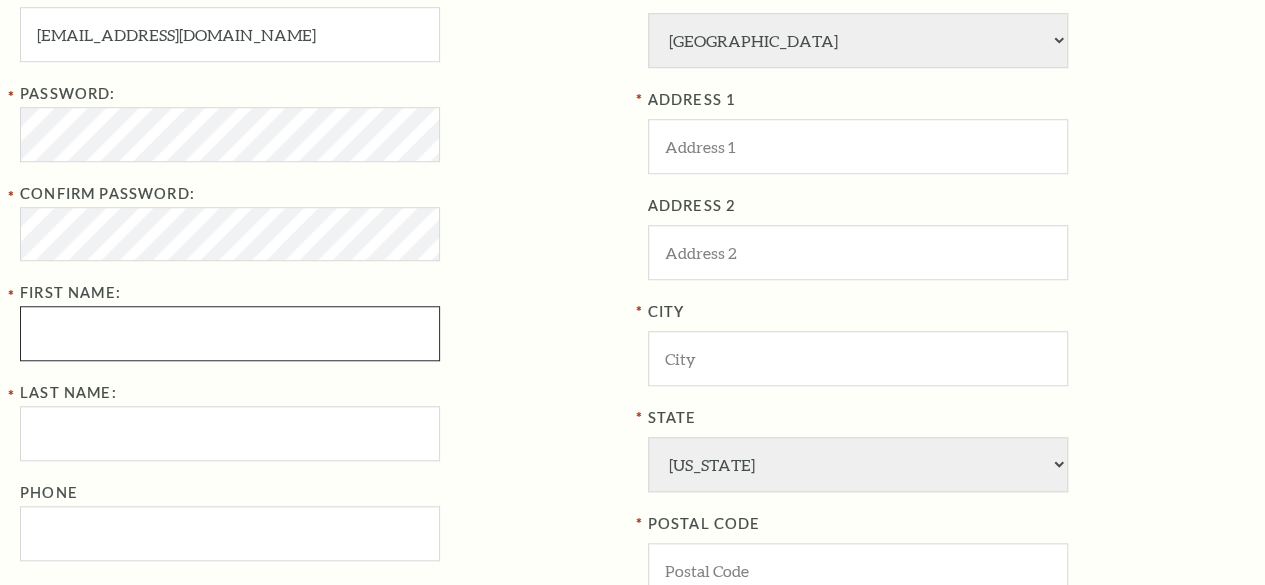 click on "First Name:" at bounding box center [230, 333] 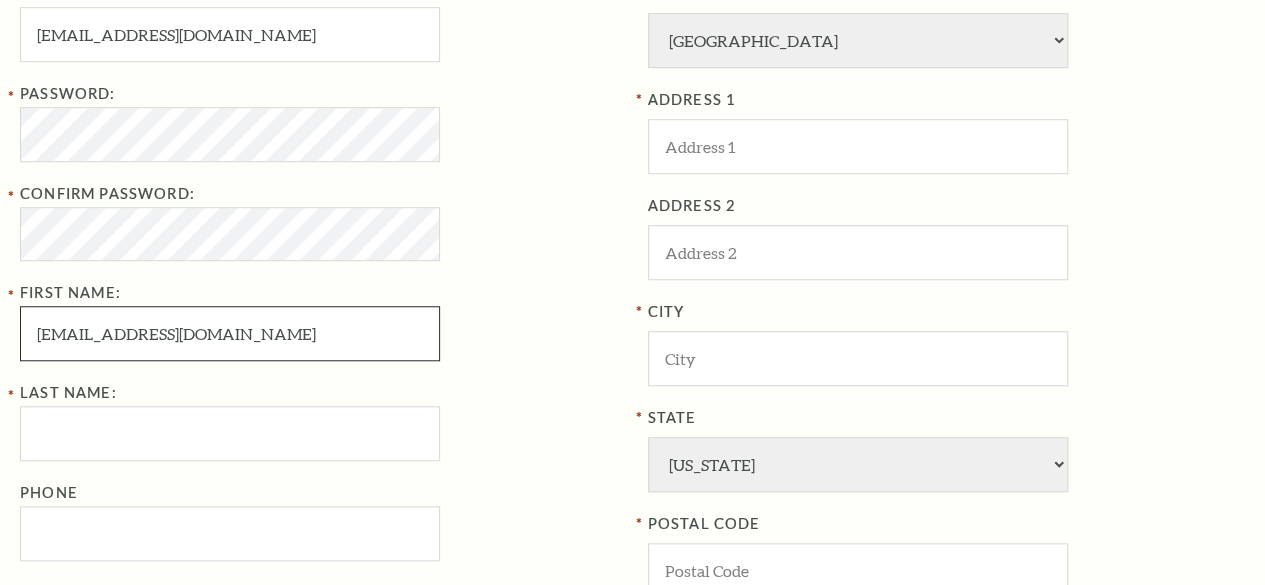 type on "karenmcbergs919@gmail.com" 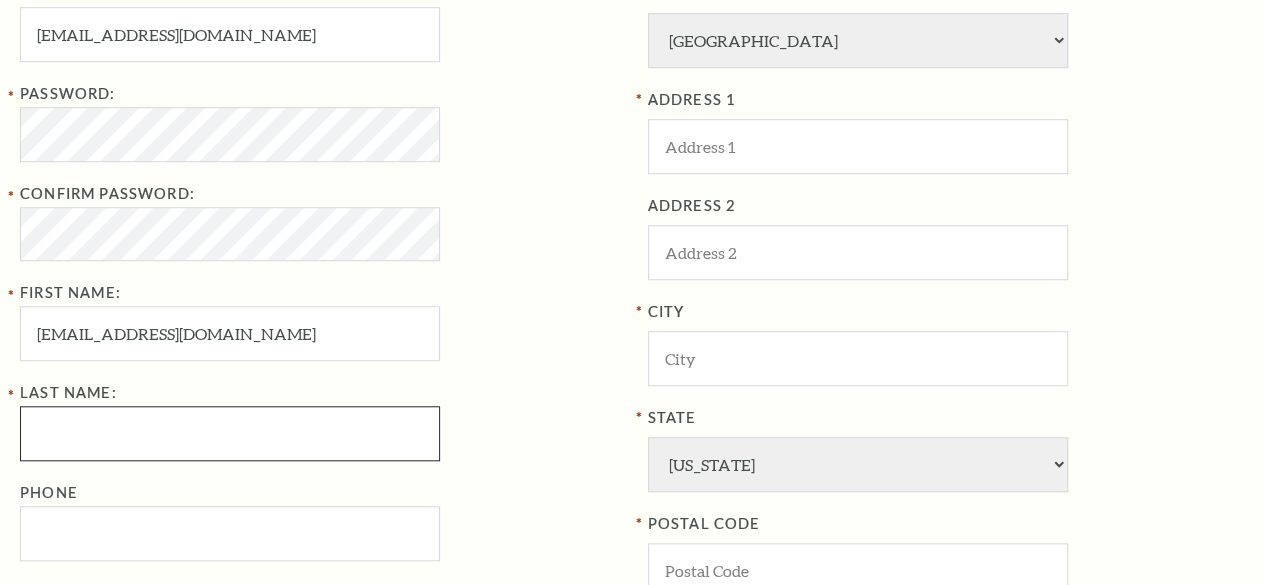 click on "Last Name:" at bounding box center (230, 433) 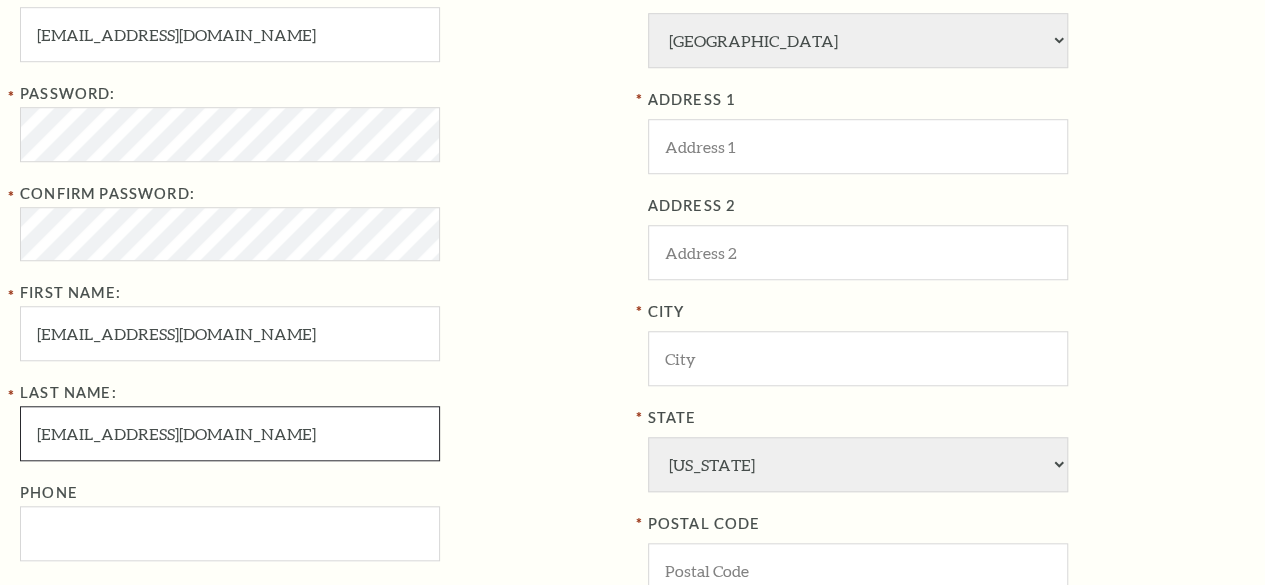 type on "karenmcbergs919@gmail.com" 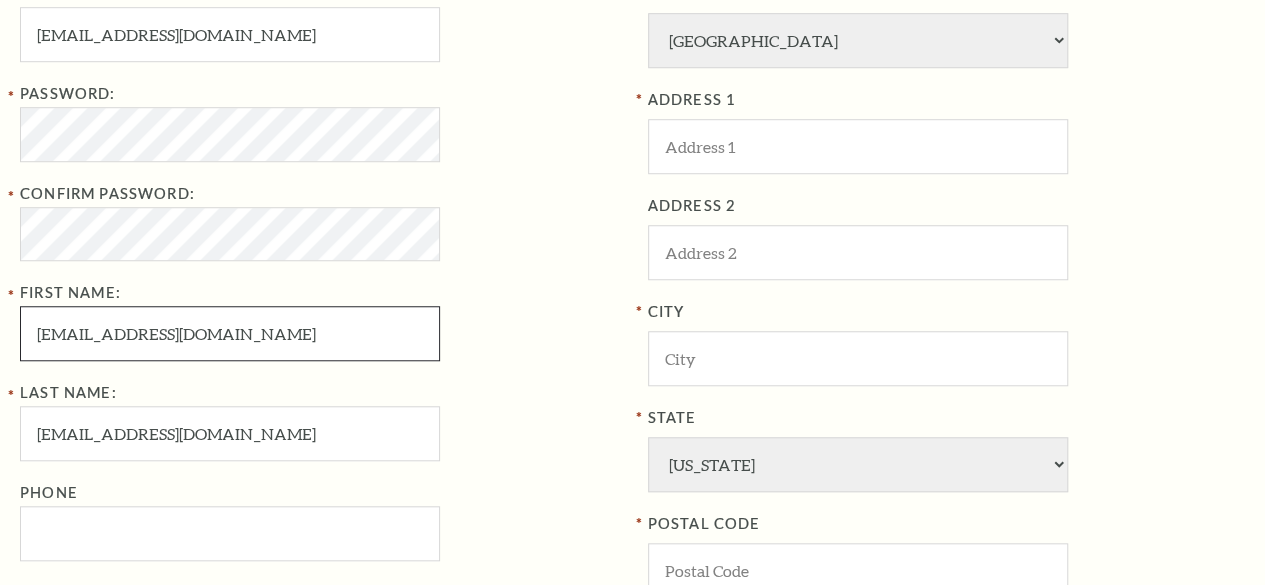 drag, startPoint x: 82, startPoint y: 340, endPoint x: 566, endPoint y: 338, distance: 484.00412 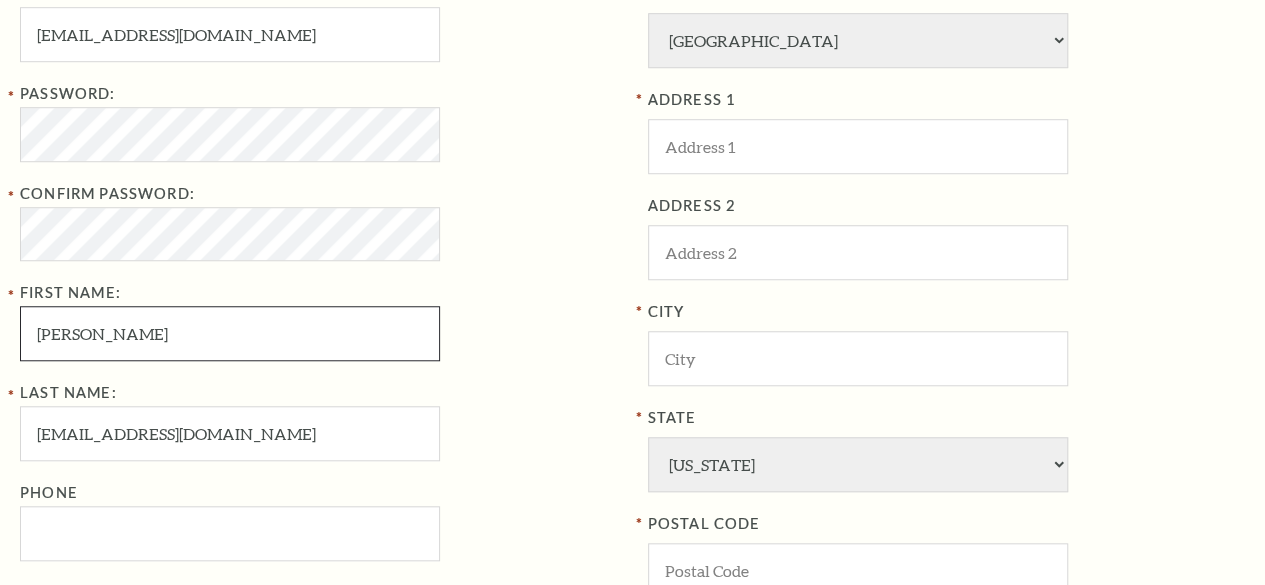 type on "karen" 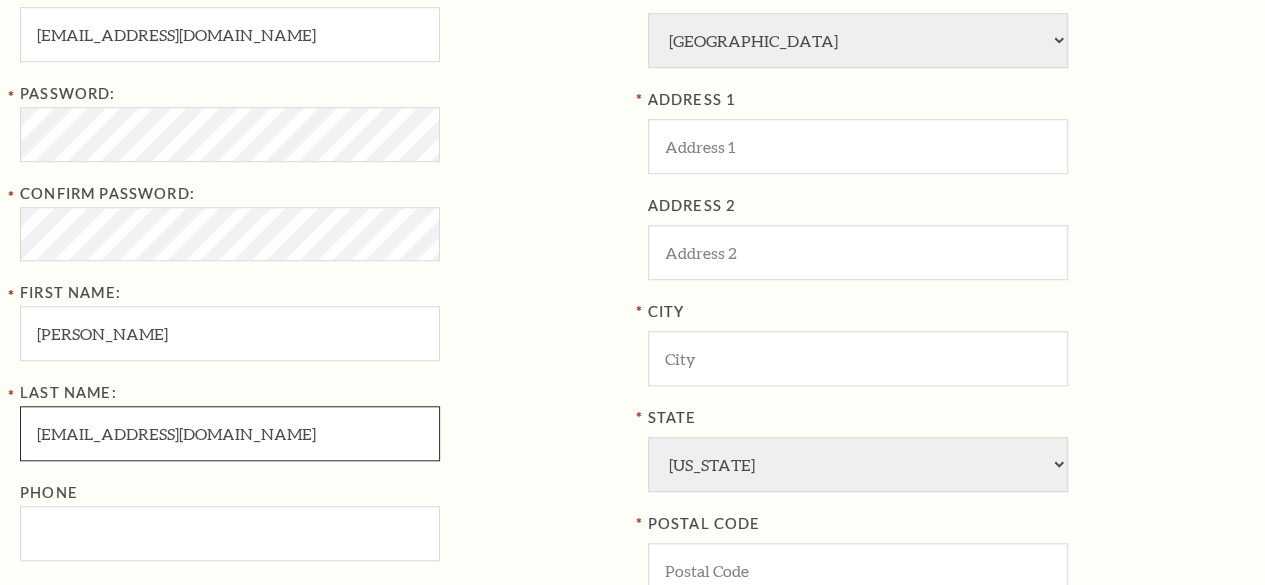 drag, startPoint x: 78, startPoint y: 439, endPoint x: 0, endPoint y: 433, distance: 78.23043 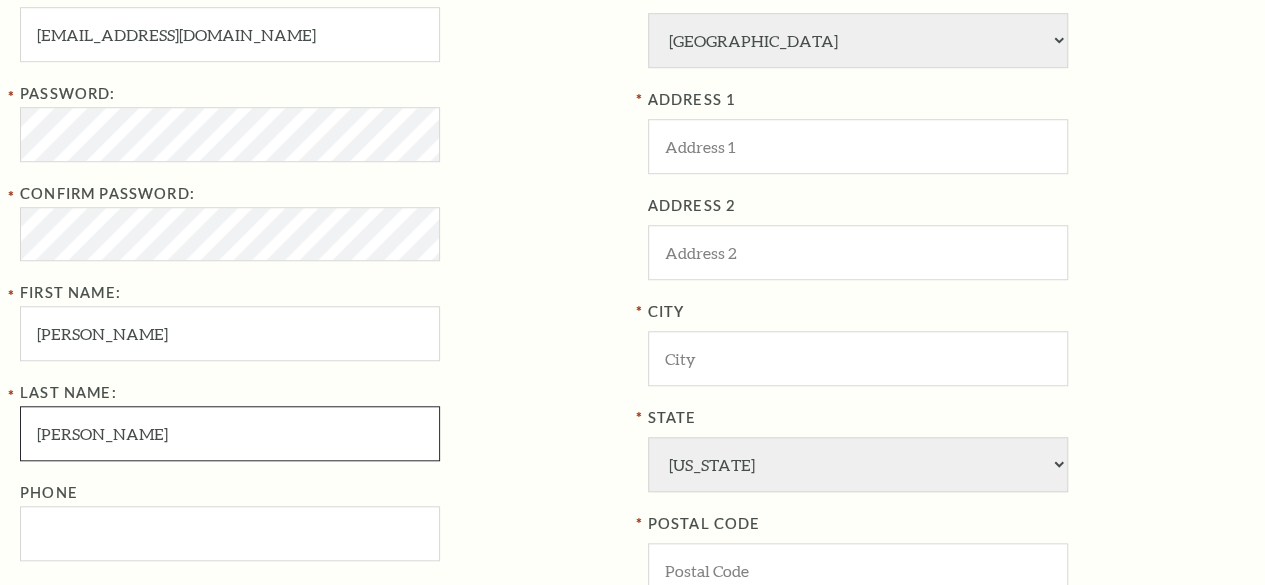 scroll, scrollTop: 500, scrollLeft: 0, axis: vertical 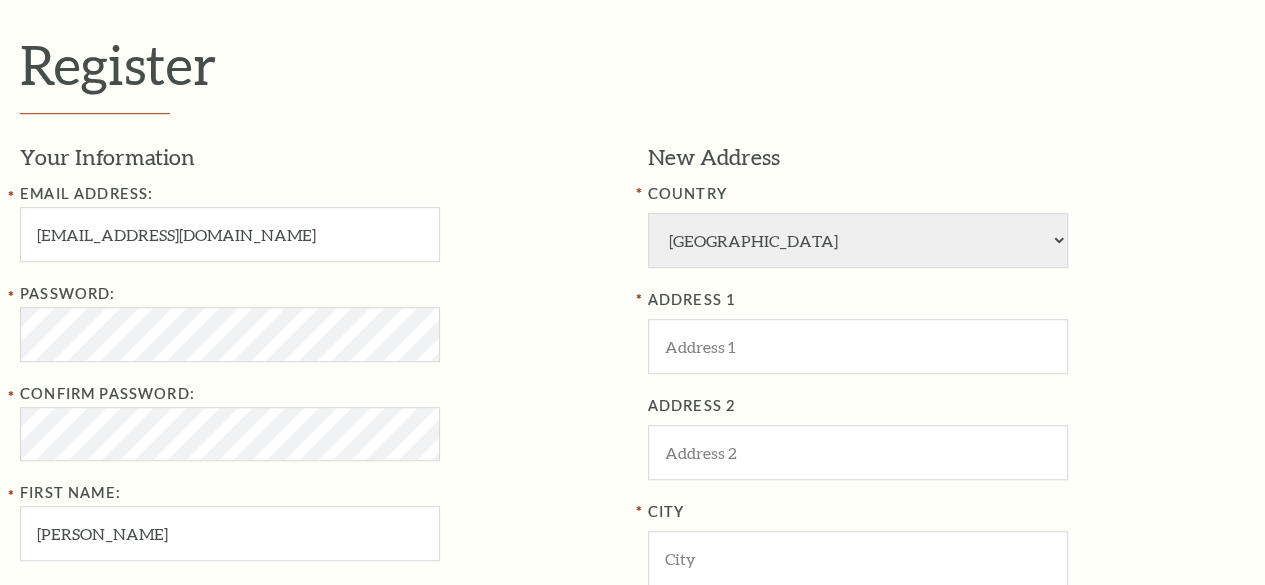 type on "mcbergs" 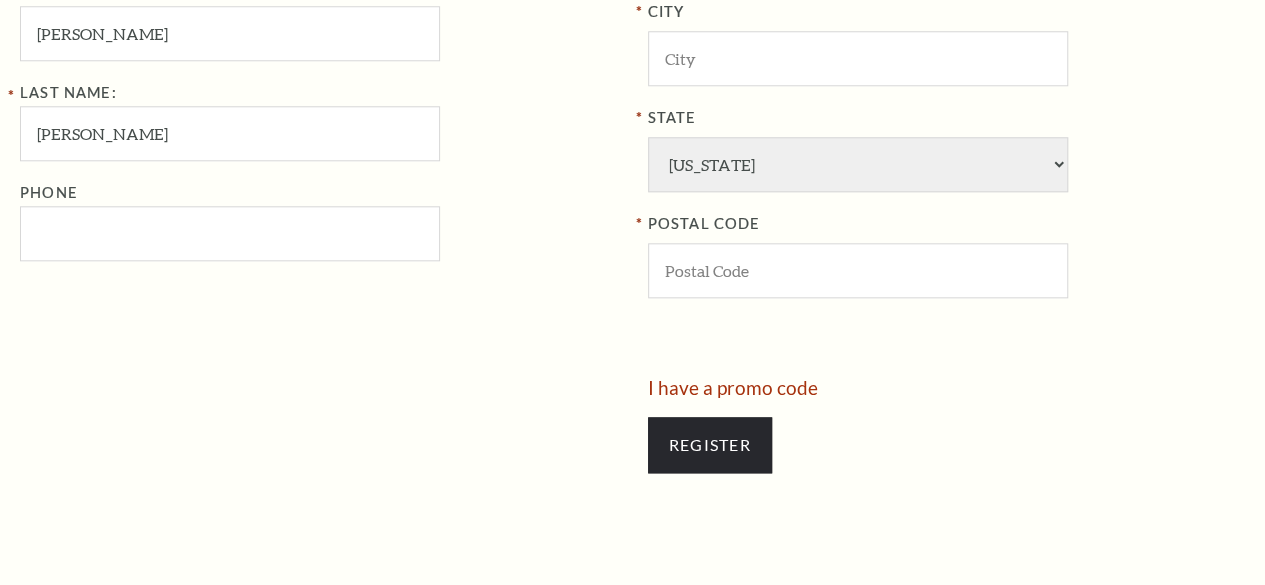 scroll, scrollTop: 1100, scrollLeft: 0, axis: vertical 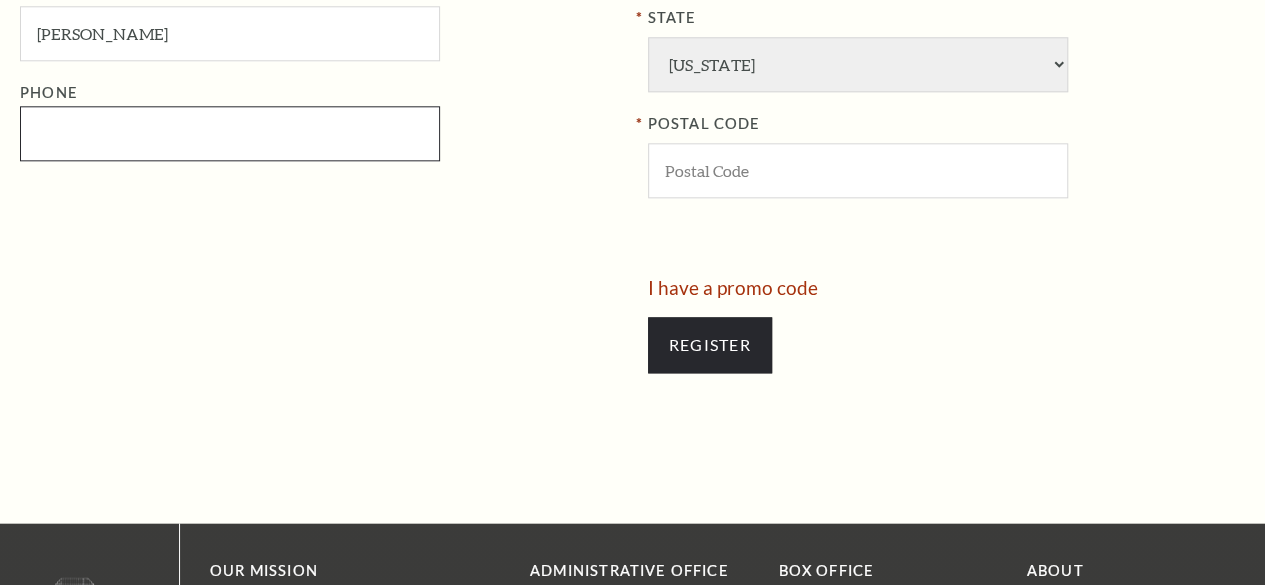 click on "Phone" at bounding box center [230, 133] 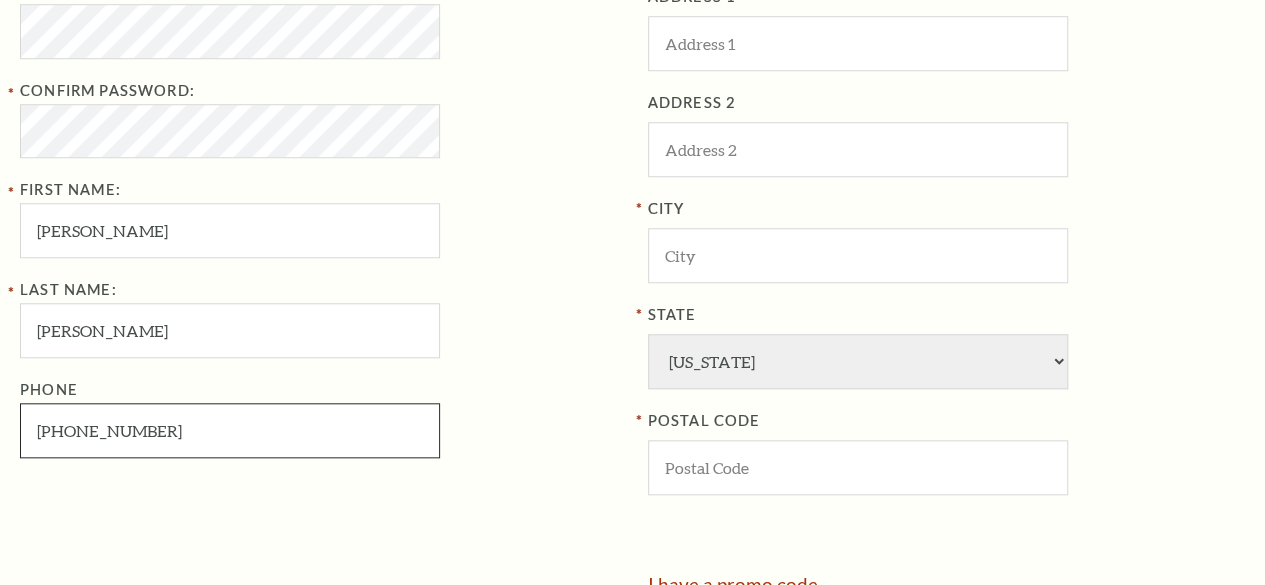 scroll, scrollTop: 800, scrollLeft: 0, axis: vertical 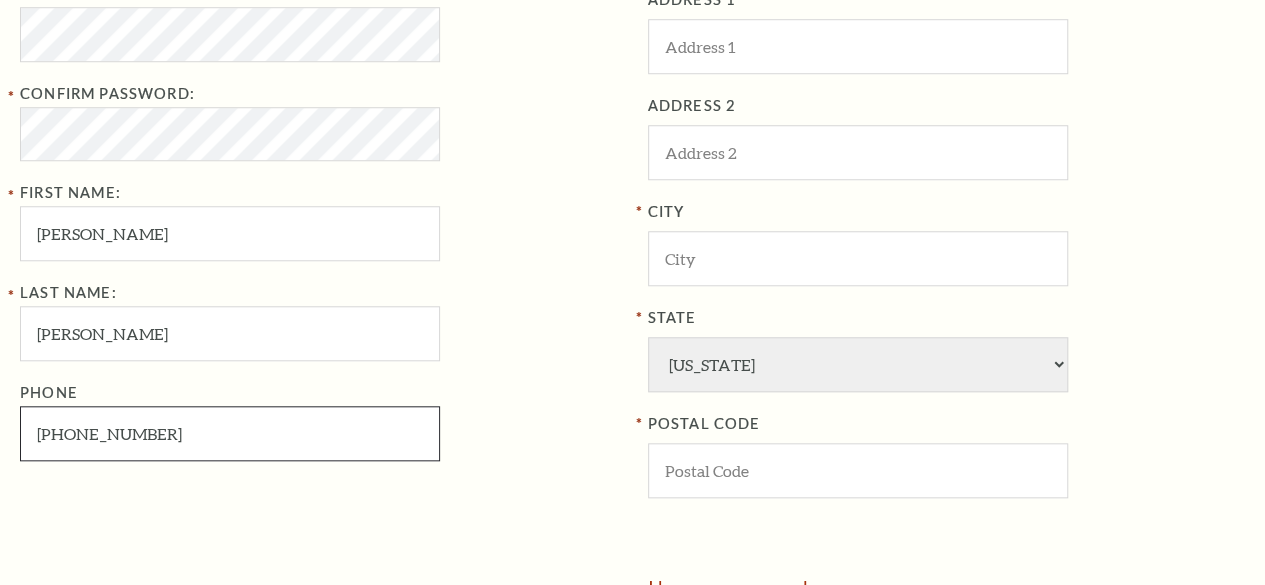 type on "817-389-9502" 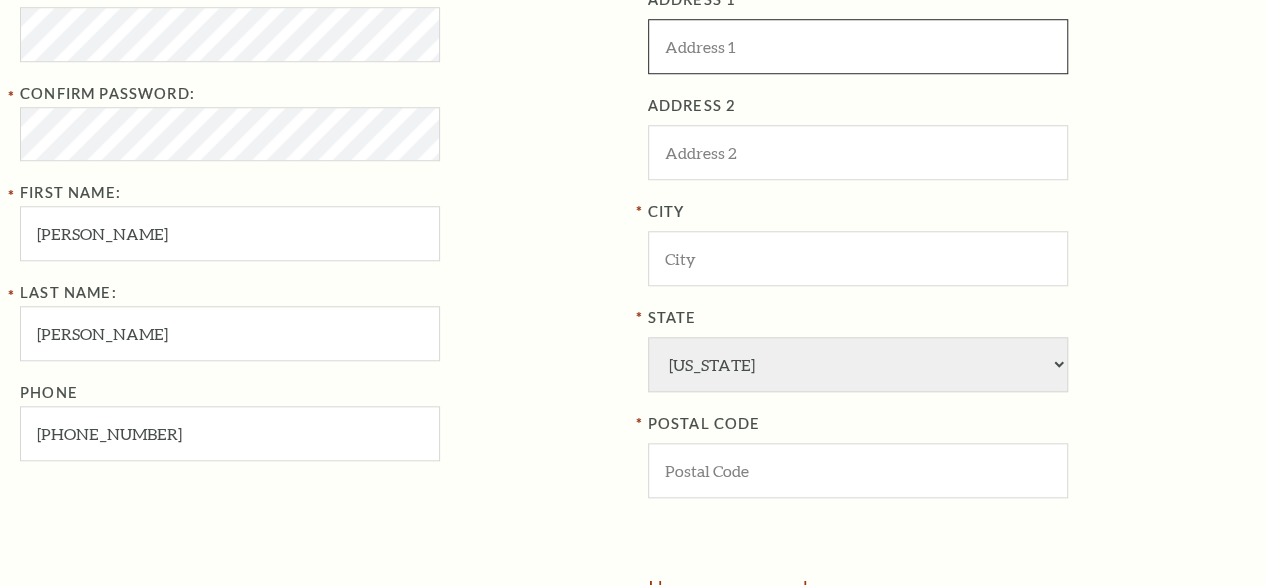 click at bounding box center (858, 46) 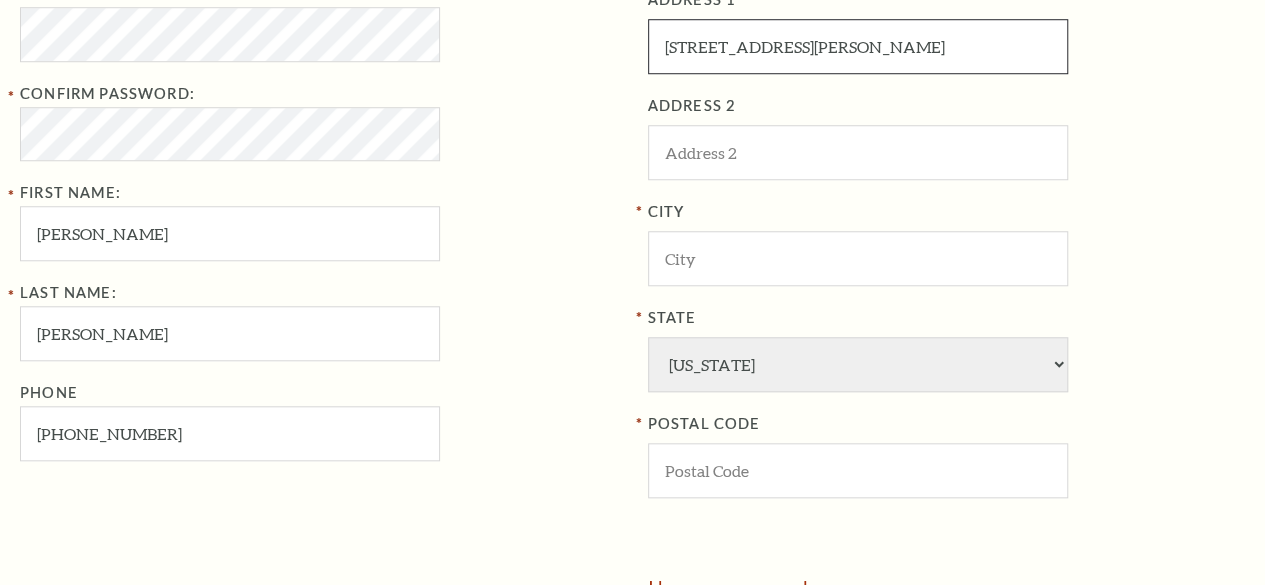 click on "913 S Ayers Ave, Fort Worth, TX 76103" at bounding box center (858, 46) 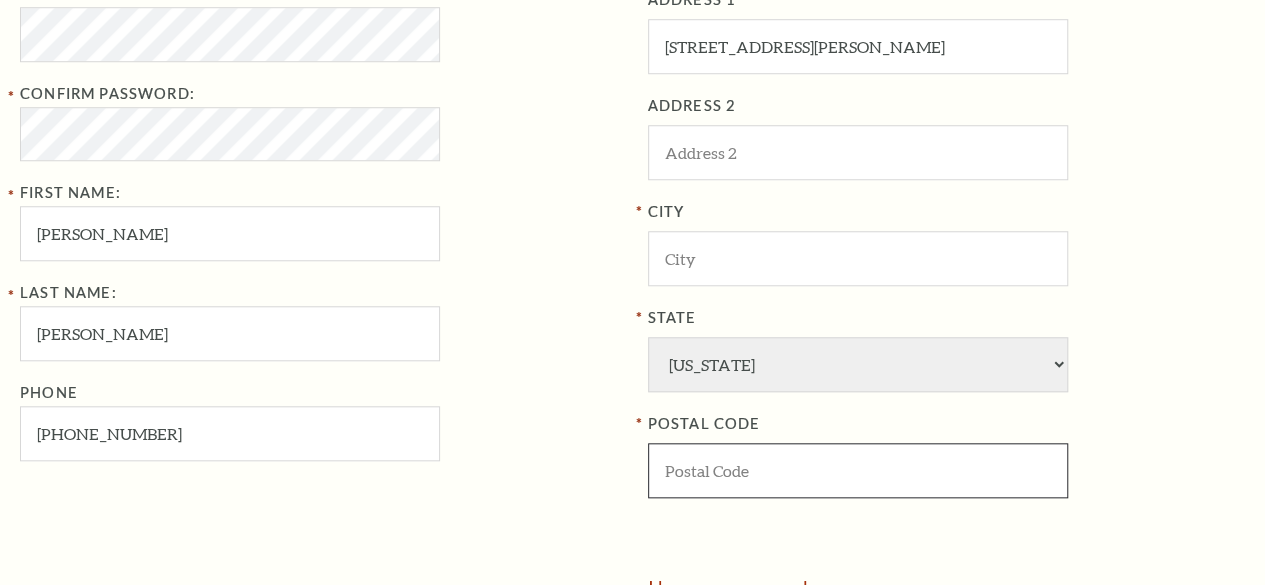click at bounding box center (858, 470) 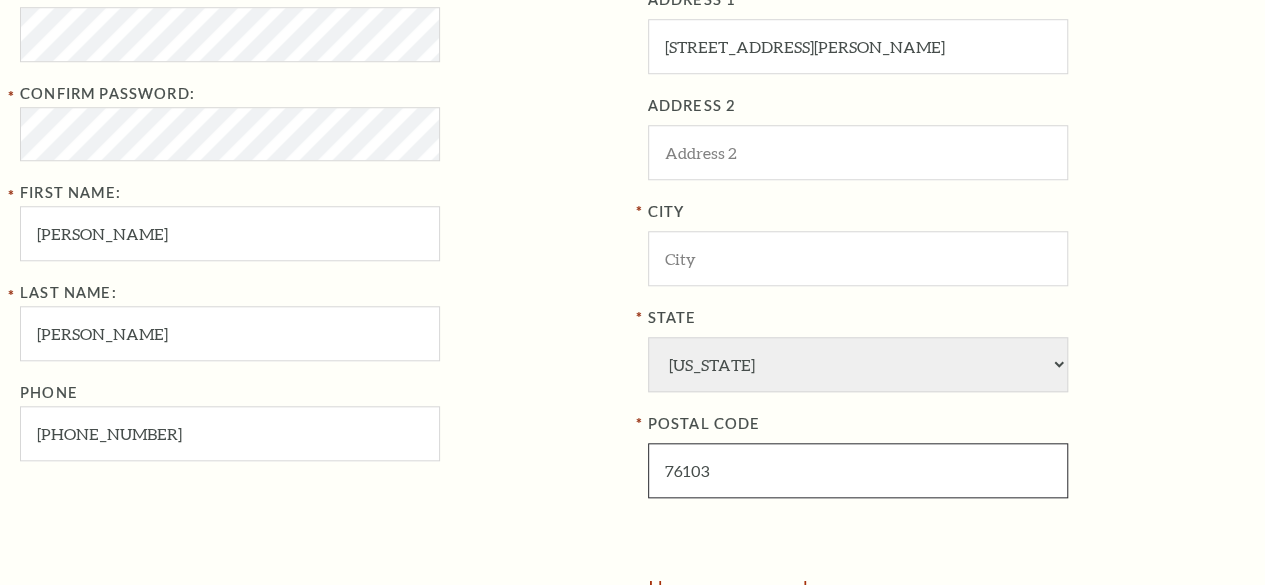 type on "76103" 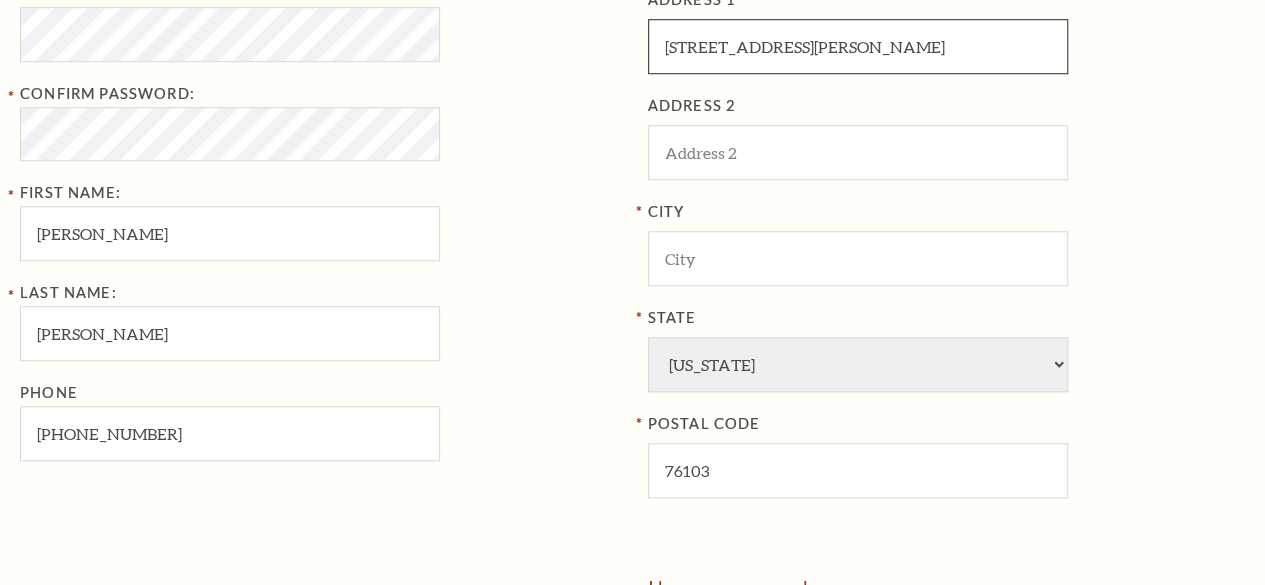 drag, startPoint x: 791, startPoint y: 52, endPoint x: 872, endPoint y: 51, distance: 81.00617 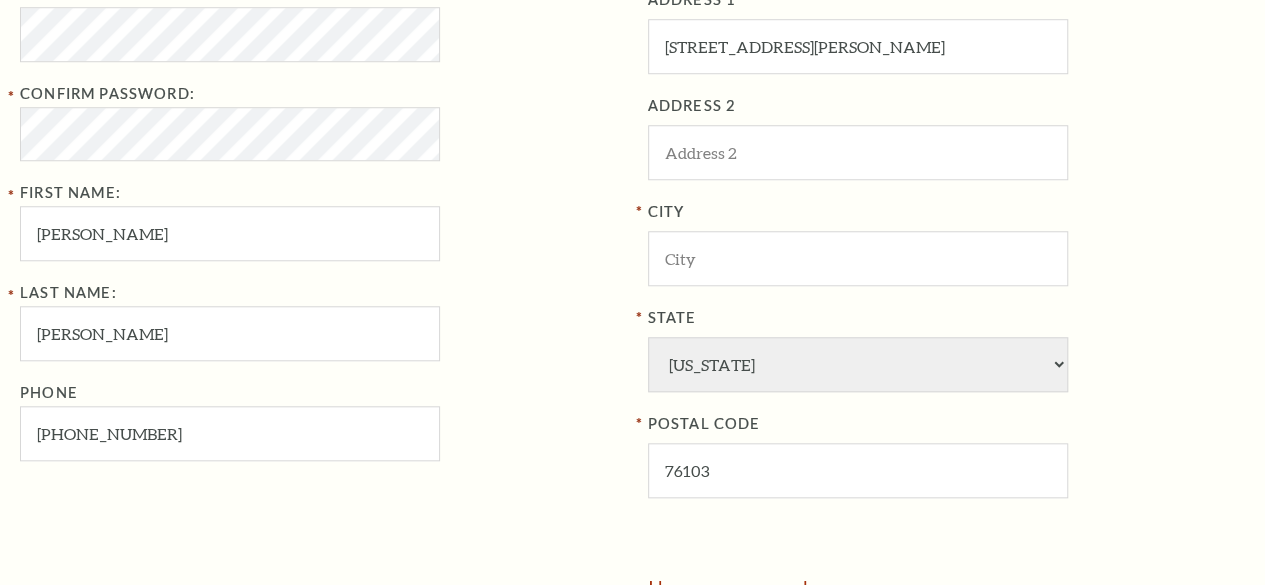 click on "ADDRESS 1   913 S Ayers Ave, Fort Worth, TX 76103     ADDRESS 2     City       State   Alabama Alaska American Embassy American Embassy American Samoa Arizona Arkansas Armed Forces California Colorado Connecticut D.C. Delaware Florida Georgia Guam Hawaii Idaho Illinois Indiana Iowa Kansas Kentucky Louisiana Maine Marshall Islands Maryland Massachusetts Michigan Micronesia Minnesota Mississippi Missouri Montana Nebraska Nevada New Hampshire New Jersey New Mexico New York North Carolina North Dakota Northern Mariana Is. Ohio Oklahoma Oregon Palau Pennsylvania Puerto Rico Rhode Island South Carolina South Dakota Tennessee Texas Trust Territories Utah Vermont Virgin Islands Virginia Washington West Virginia Wisconsin Wyoming   POSTAL CODE   76103" at bounding box center (947, 243) 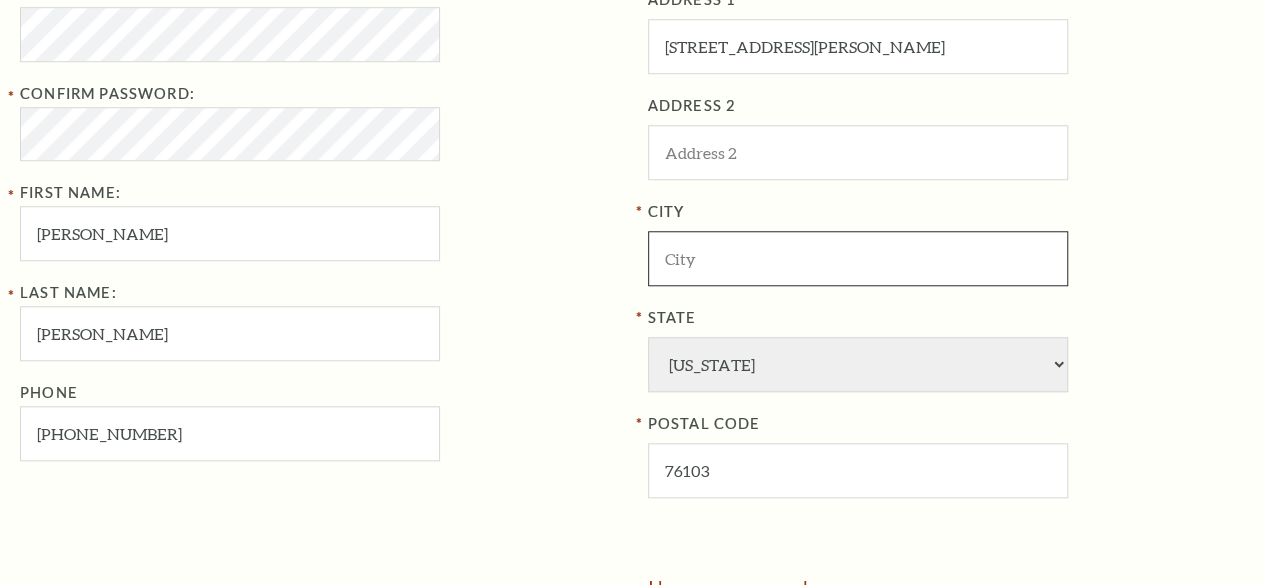 click at bounding box center [858, 258] 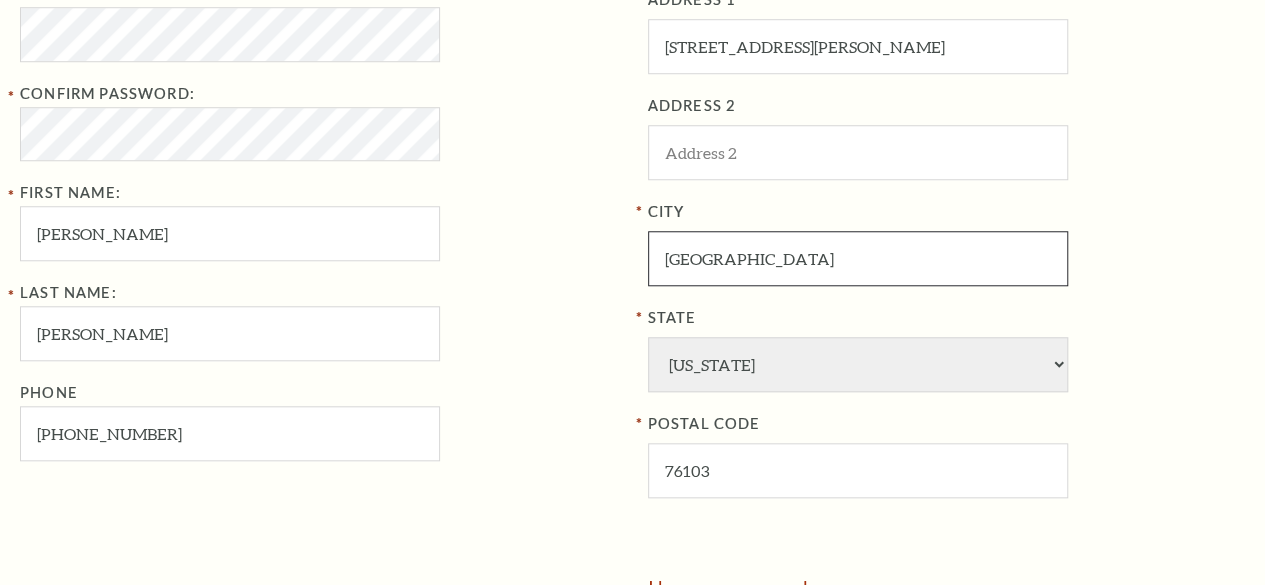 type on "Fort Worth" 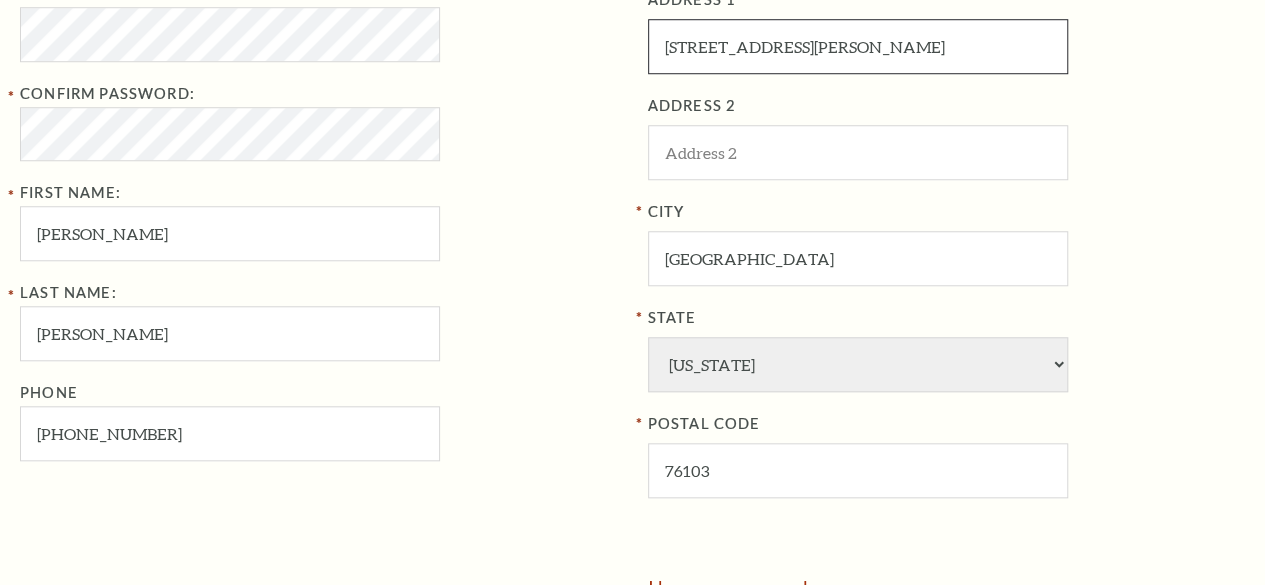 drag, startPoint x: 805, startPoint y: 52, endPoint x: 1230, endPoint y: 52, distance: 425 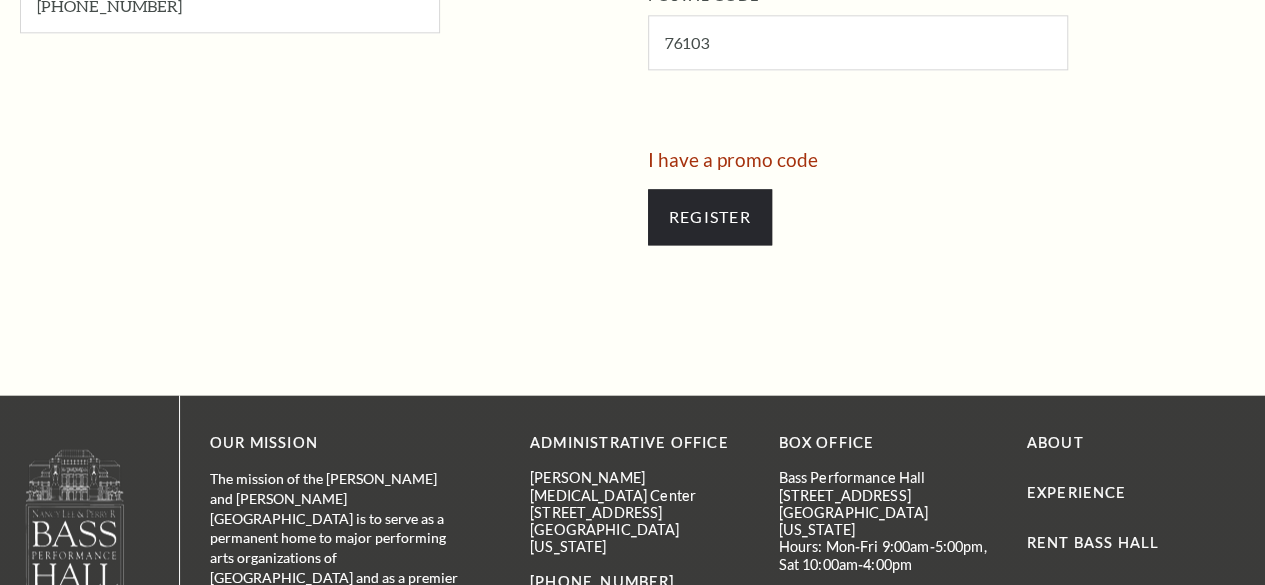 scroll, scrollTop: 1300, scrollLeft: 0, axis: vertical 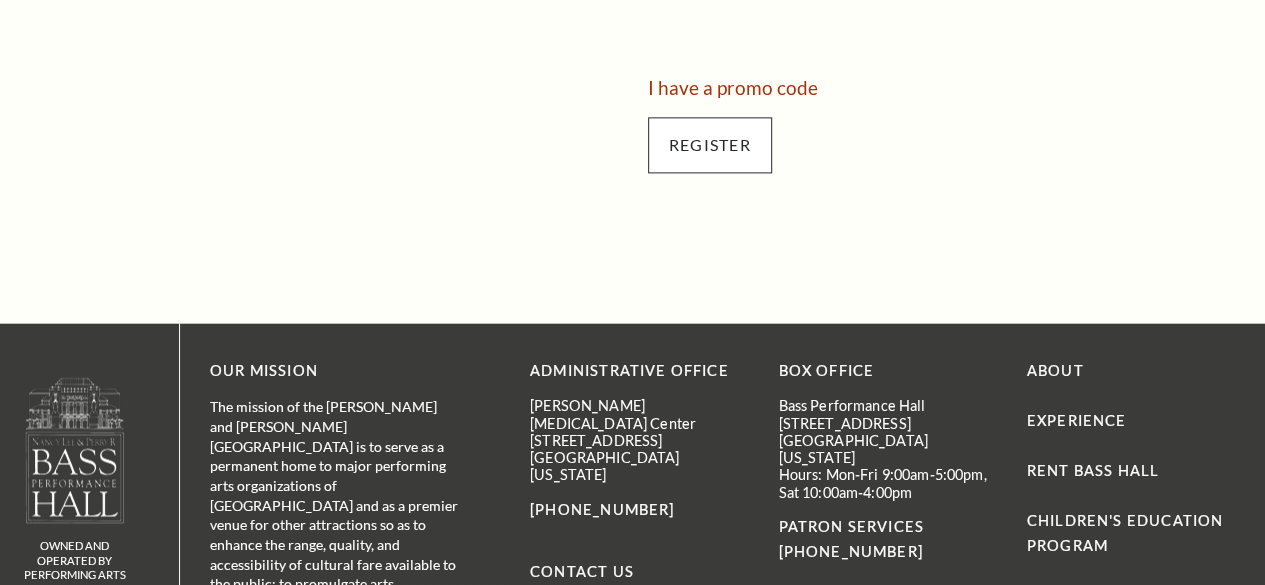 type on "913 S Ayers Ave" 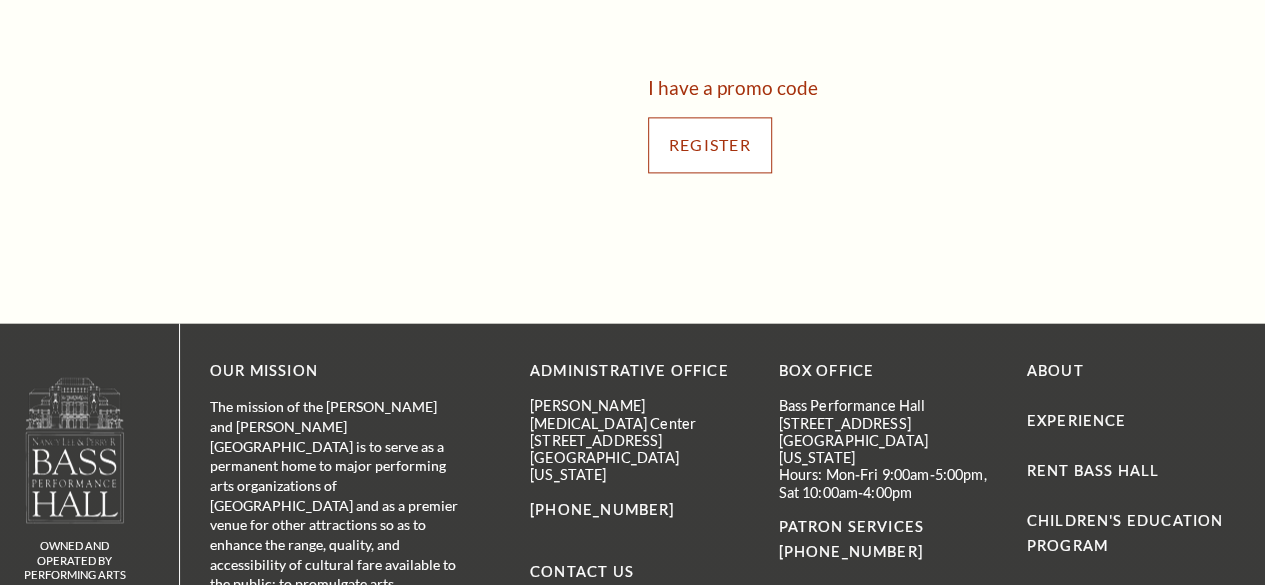 click on "Register" at bounding box center [710, 145] 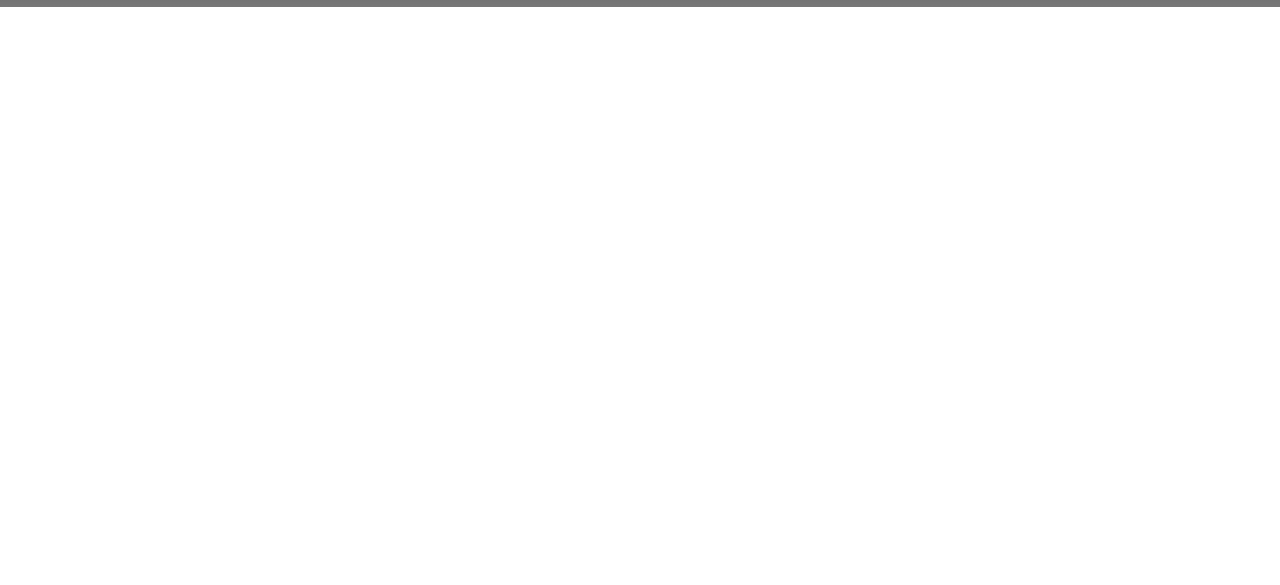 drag, startPoint x: 928, startPoint y: 173, endPoint x: 942, endPoint y: 131, distance: 44.27189 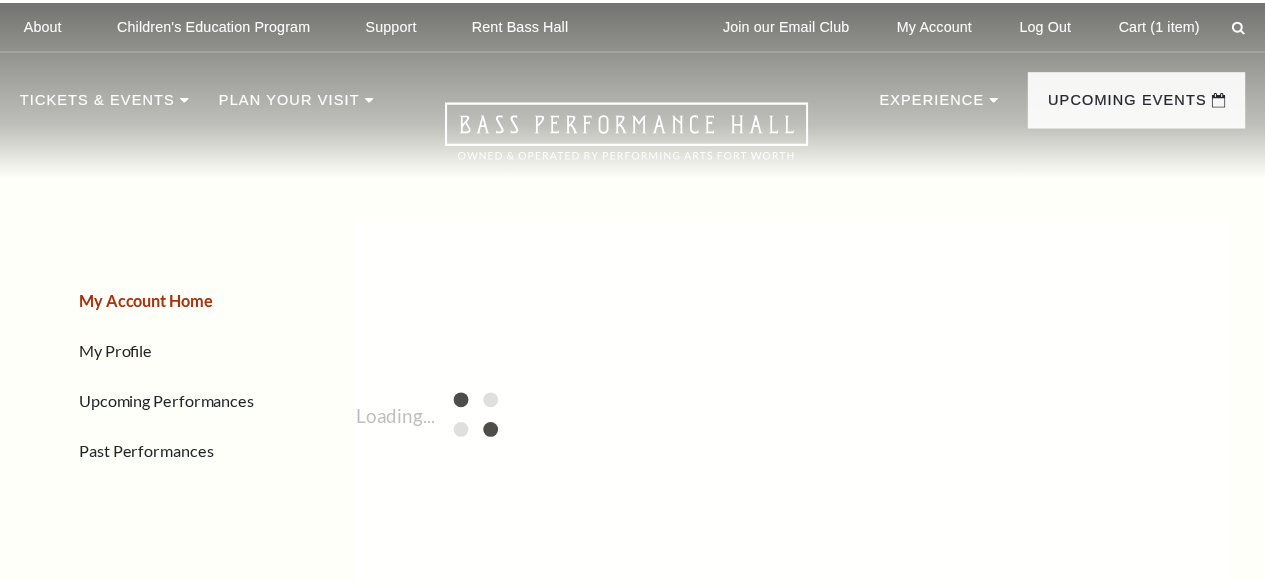 scroll, scrollTop: 0, scrollLeft: 0, axis: both 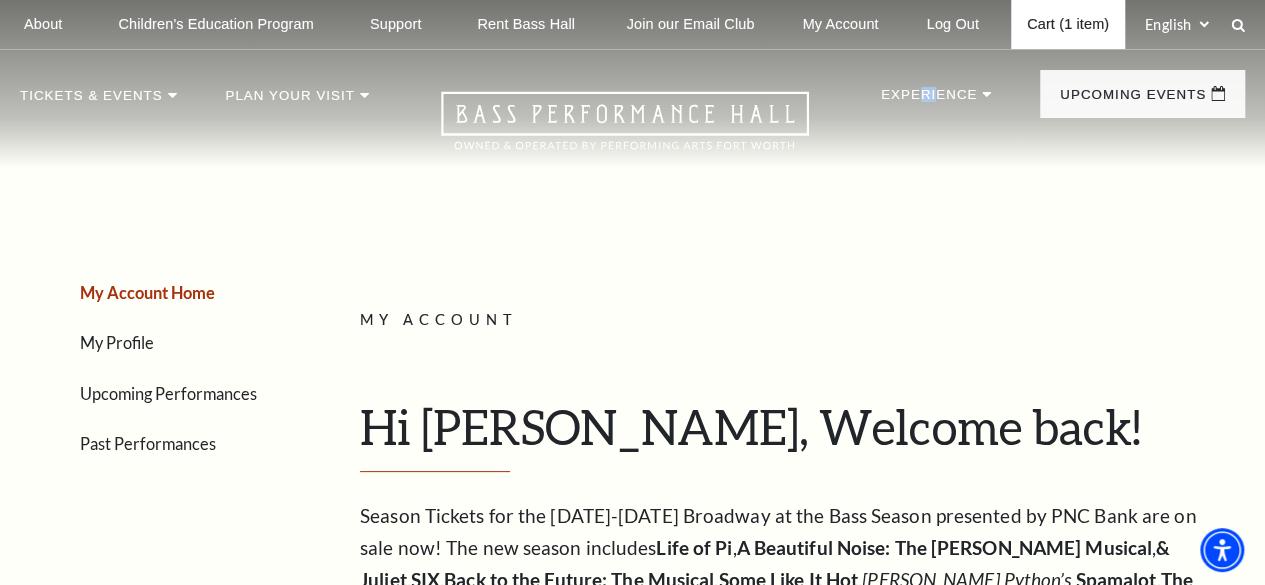 click on "Cart (1 item)" at bounding box center [1068, 24] 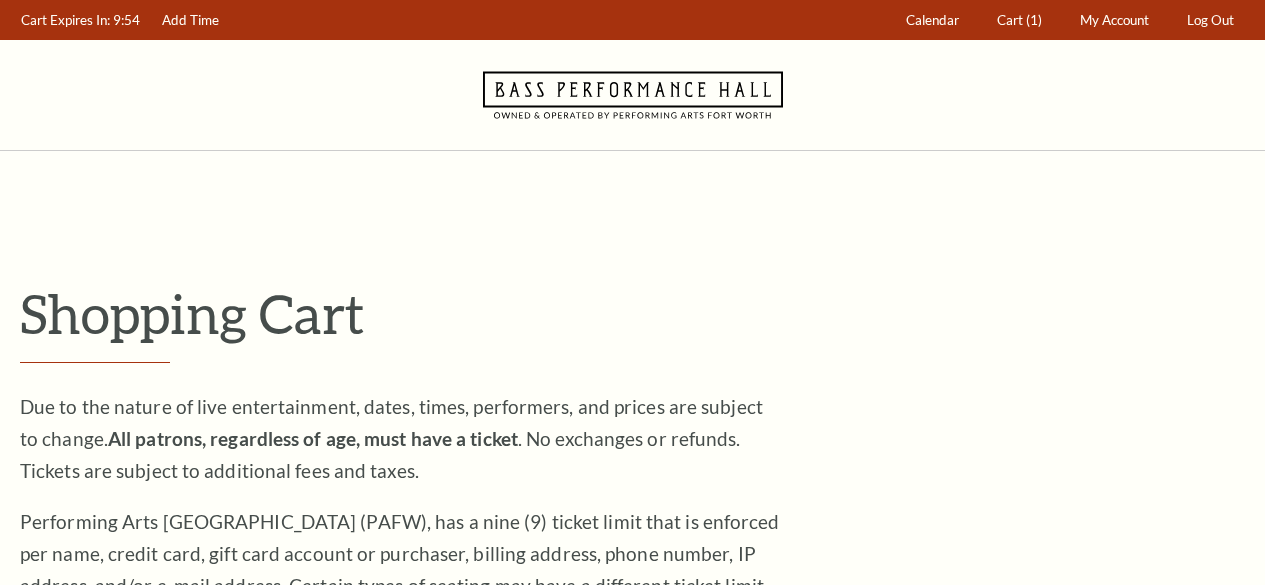 scroll, scrollTop: 800, scrollLeft: 0, axis: vertical 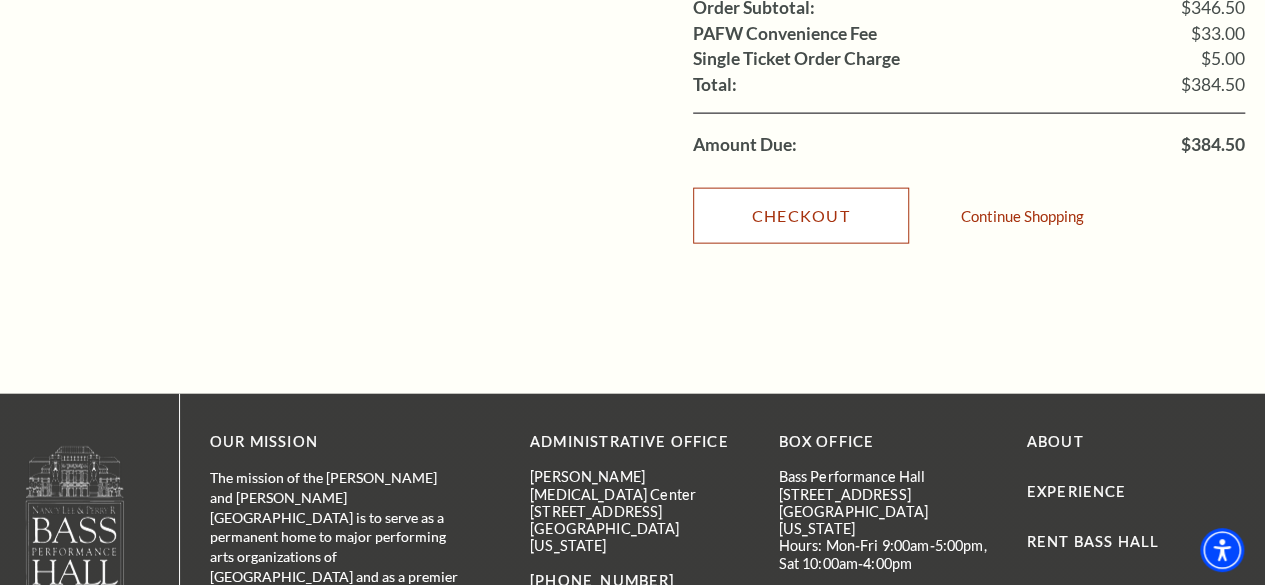 click on "Checkout" at bounding box center [801, 216] 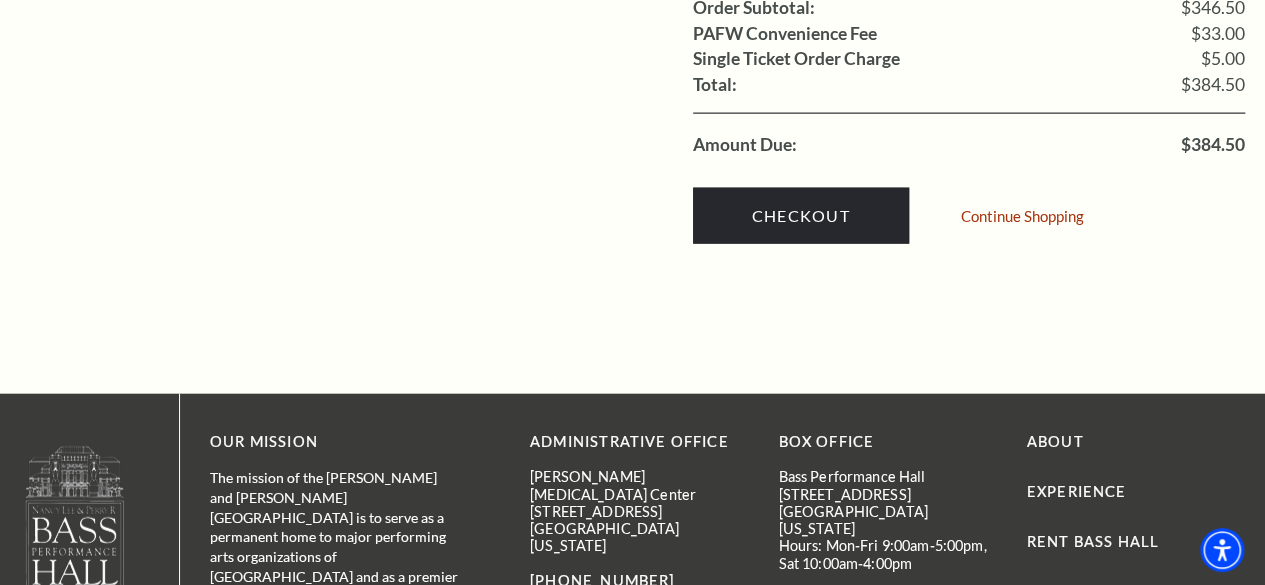 click on "Checkout
Continue Shopping" at bounding box center [969, 211] 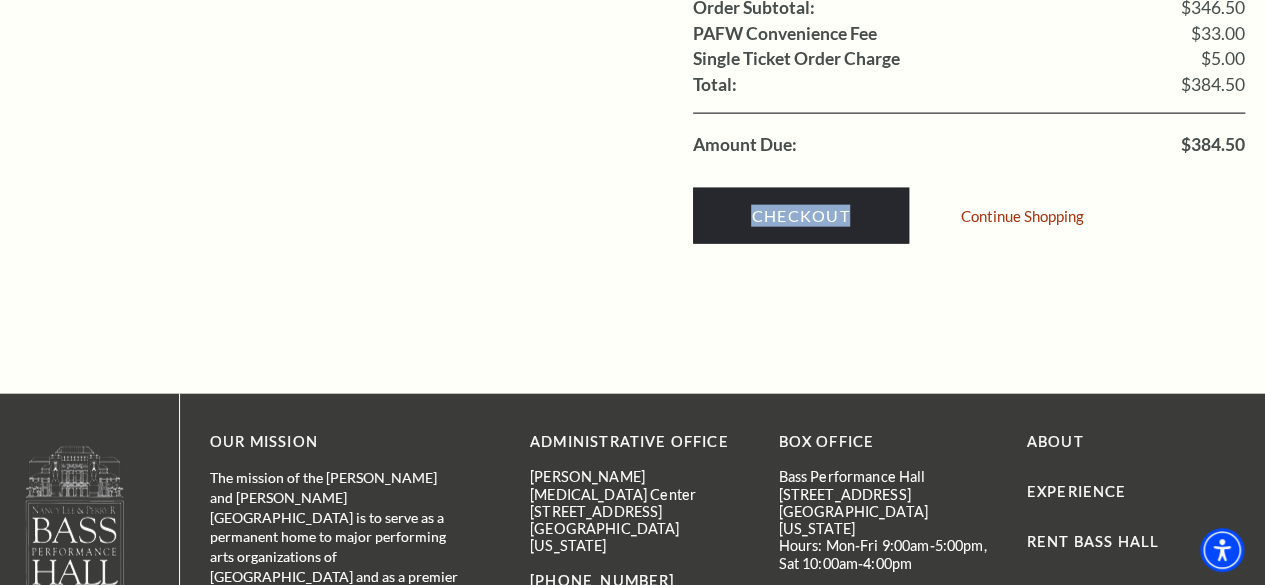 click on "Checkout
Continue Shopping" at bounding box center [969, 211] 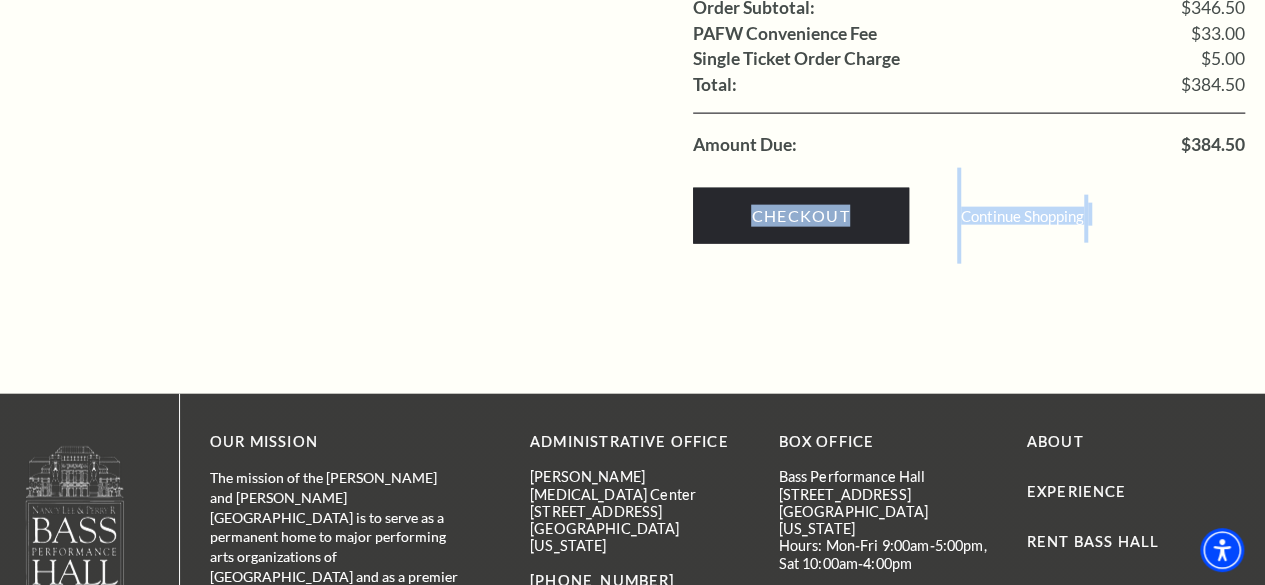 click on "Checkout
Continue Shopping" at bounding box center (969, 211) 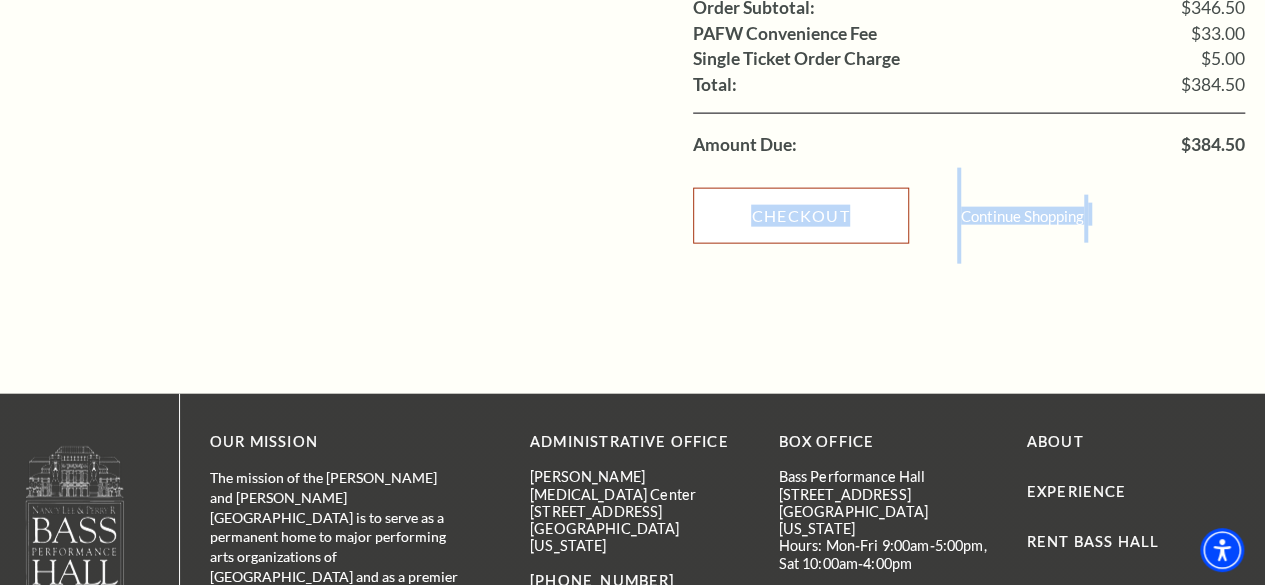 click on "Checkout" at bounding box center (801, 216) 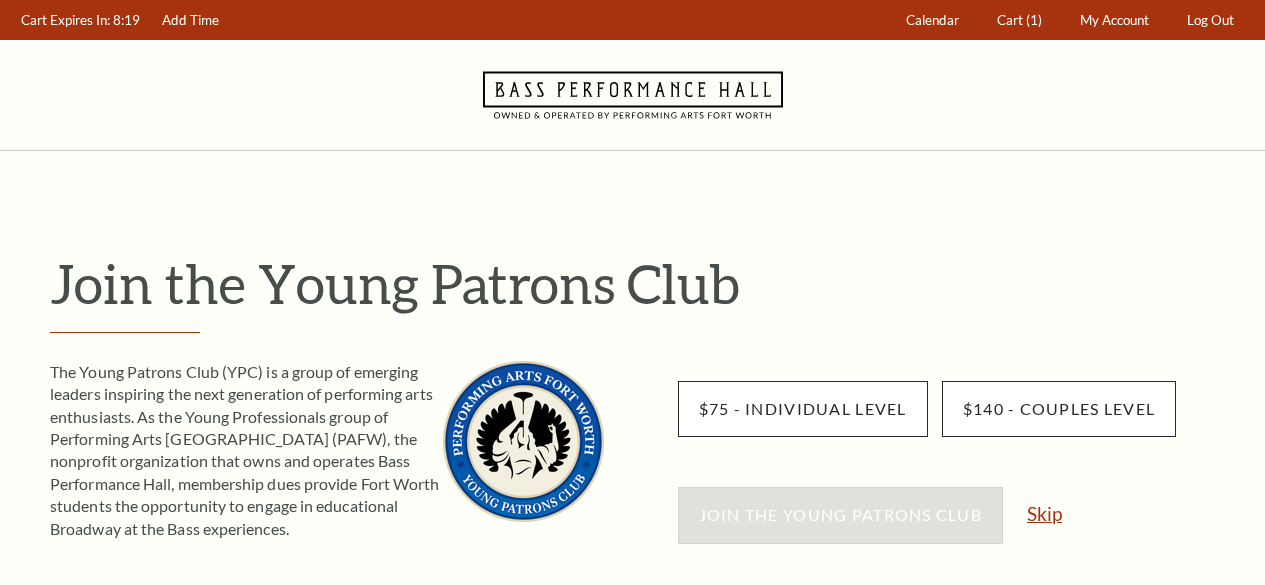 scroll, scrollTop: 200, scrollLeft: 0, axis: vertical 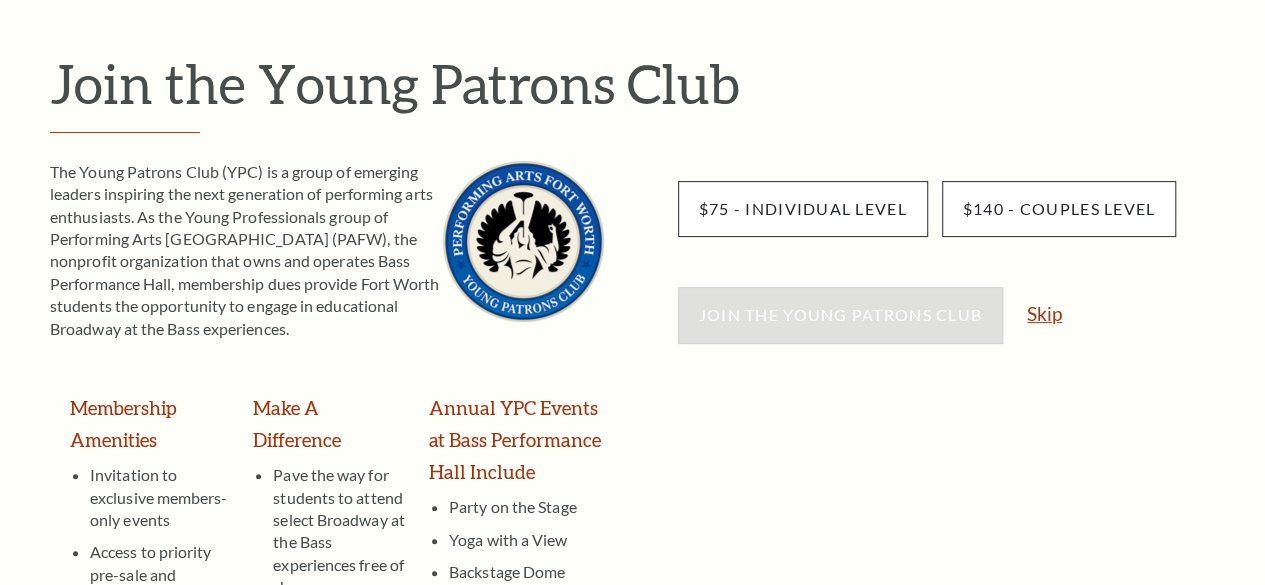 click on "Skip" at bounding box center [1044, 313] 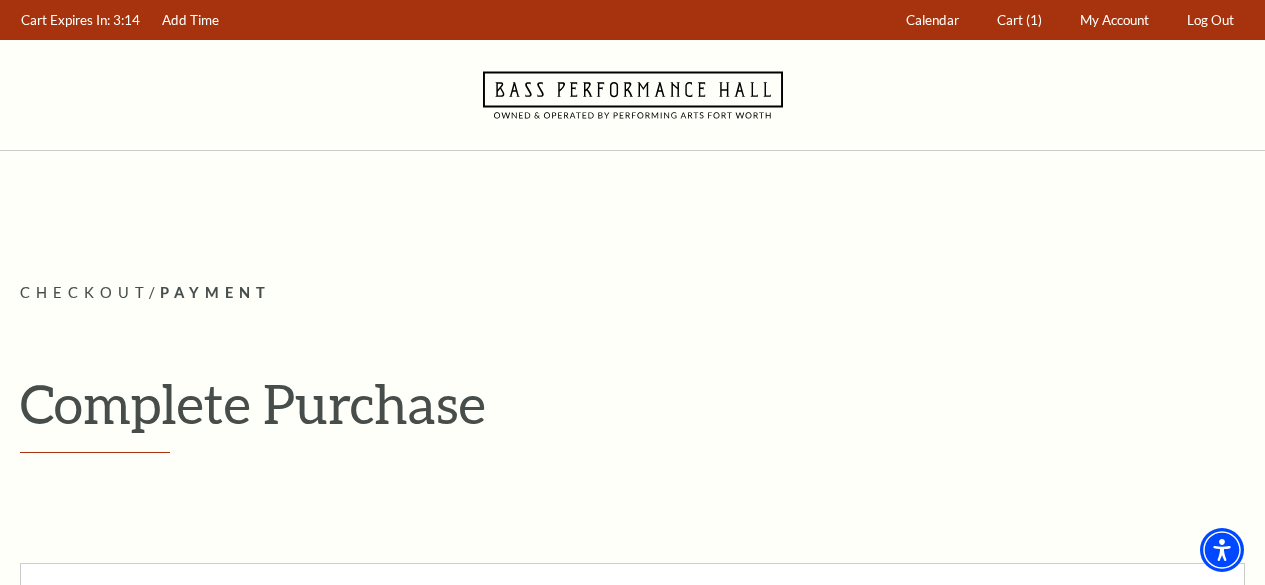 scroll, scrollTop: 1900, scrollLeft: 0, axis: vertical 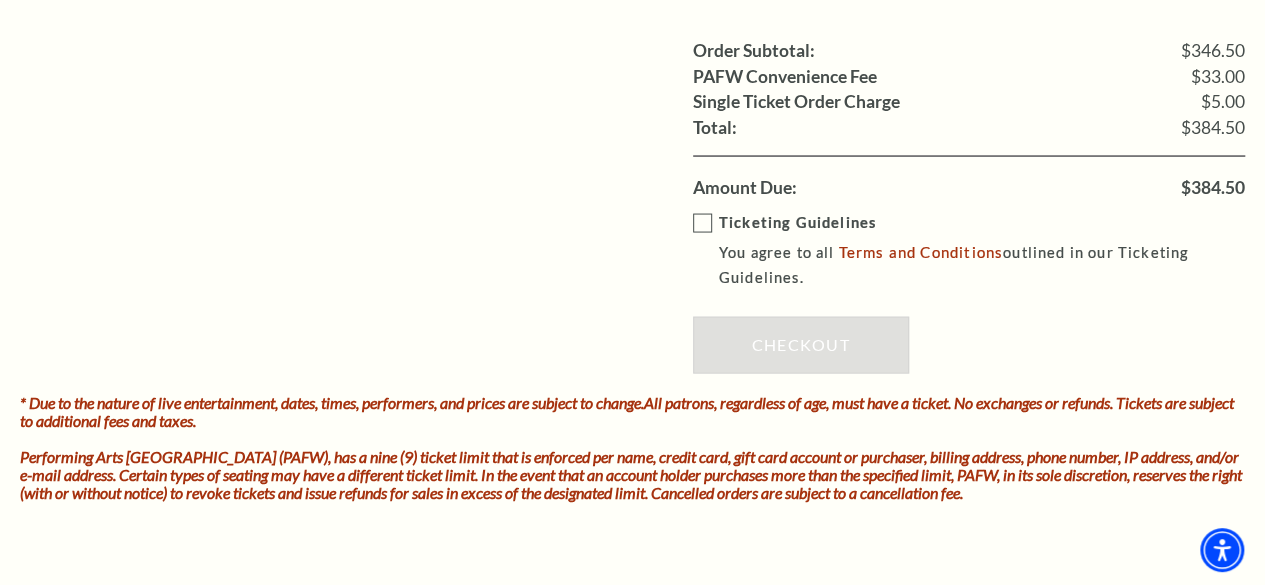 click on "Ticketing Guidelines
You agree to all   Terms and Conditions  outlined in our Ticketing Guidelines." at bounding box center (983, 251) 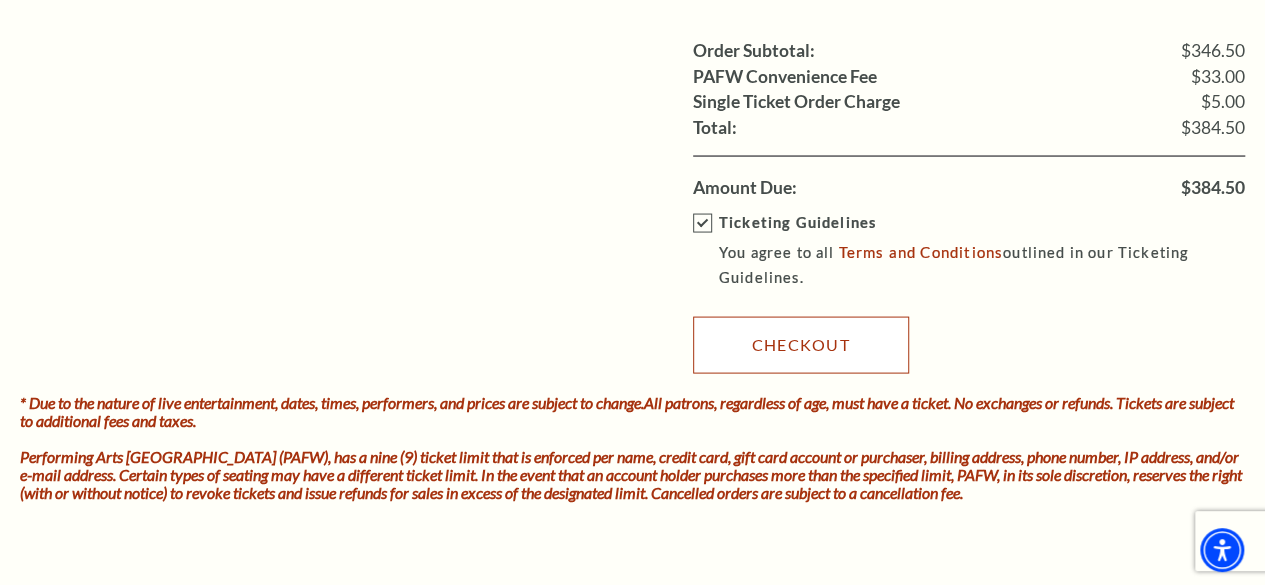 click on "Checkout" at bounding box center [801, 345] 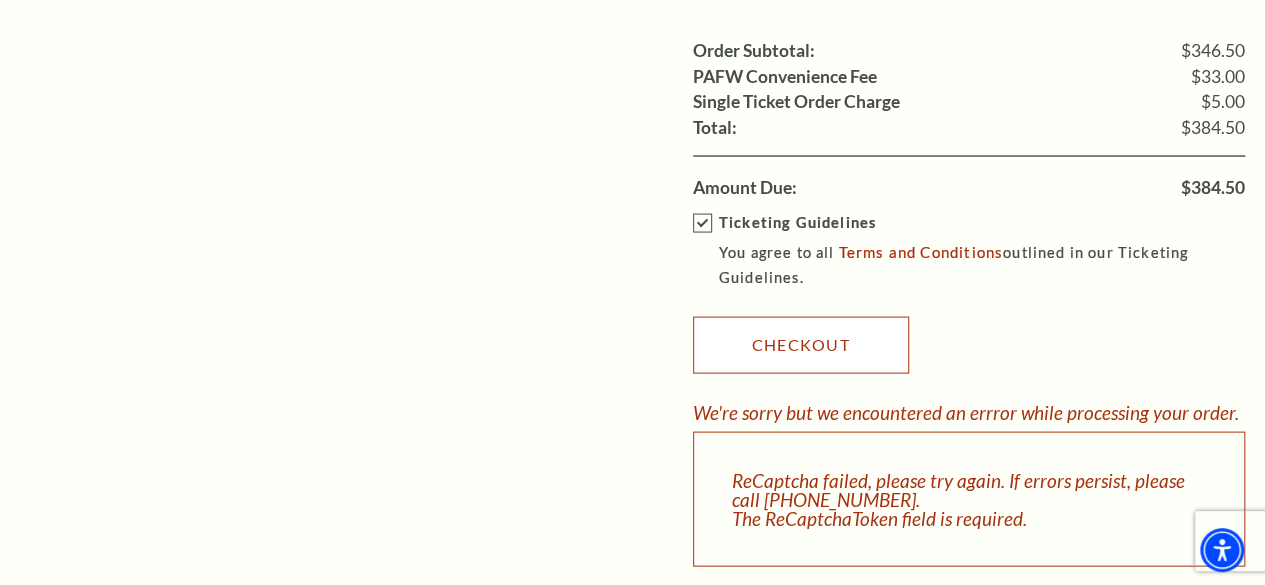 click on "Checkout" at bounding box center (801, 345) 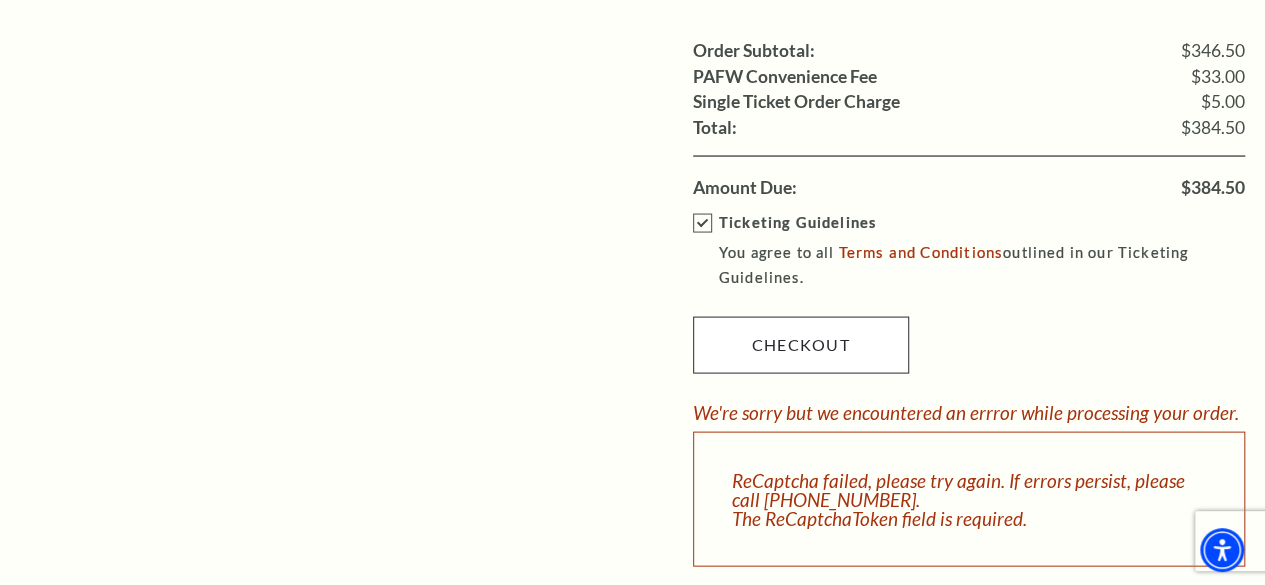 click on "One Moment While We Process Your Order" at bounding box center [0, 0] 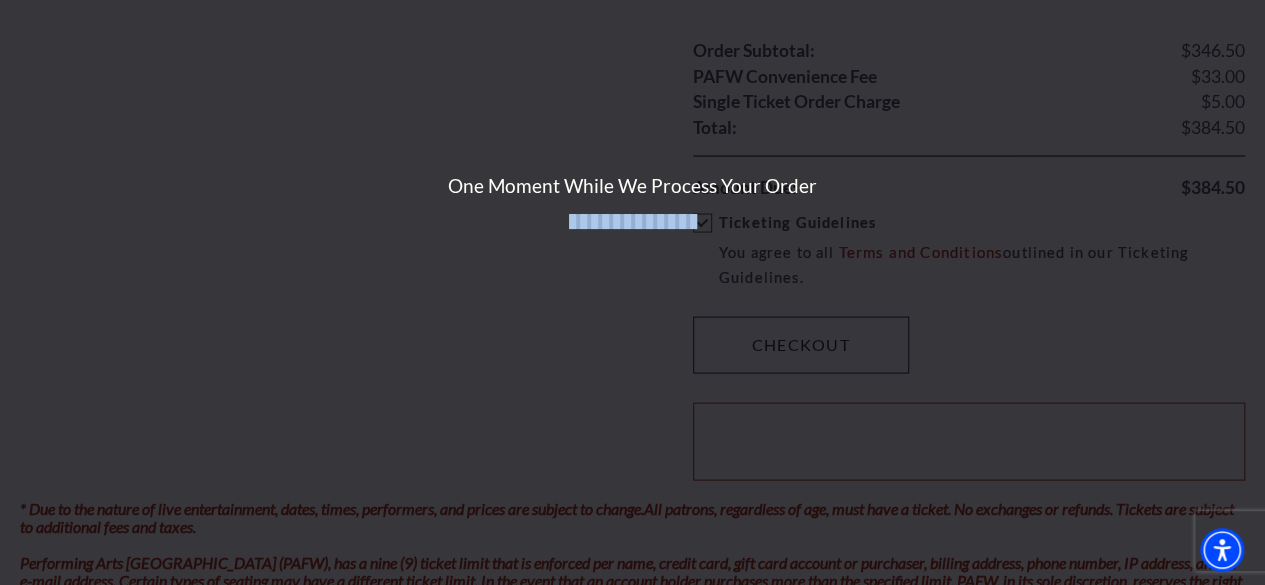 click on "One Moment While We Process Your Order" at bounding box center [632, 292] 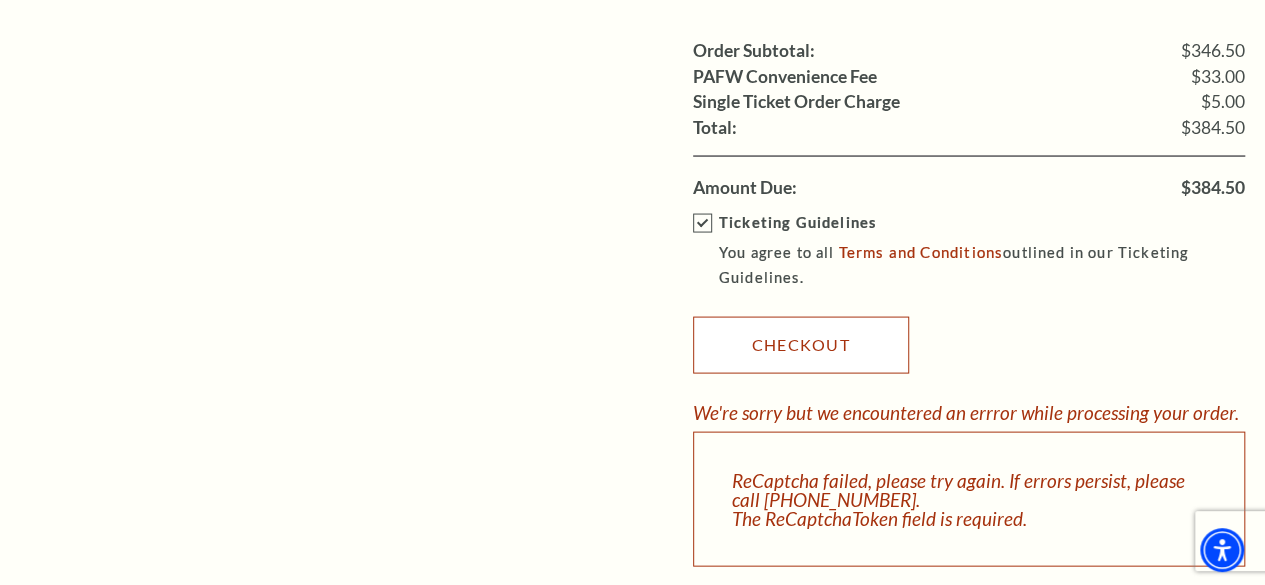 click on "Checkout" at bounding box center [801, 345] 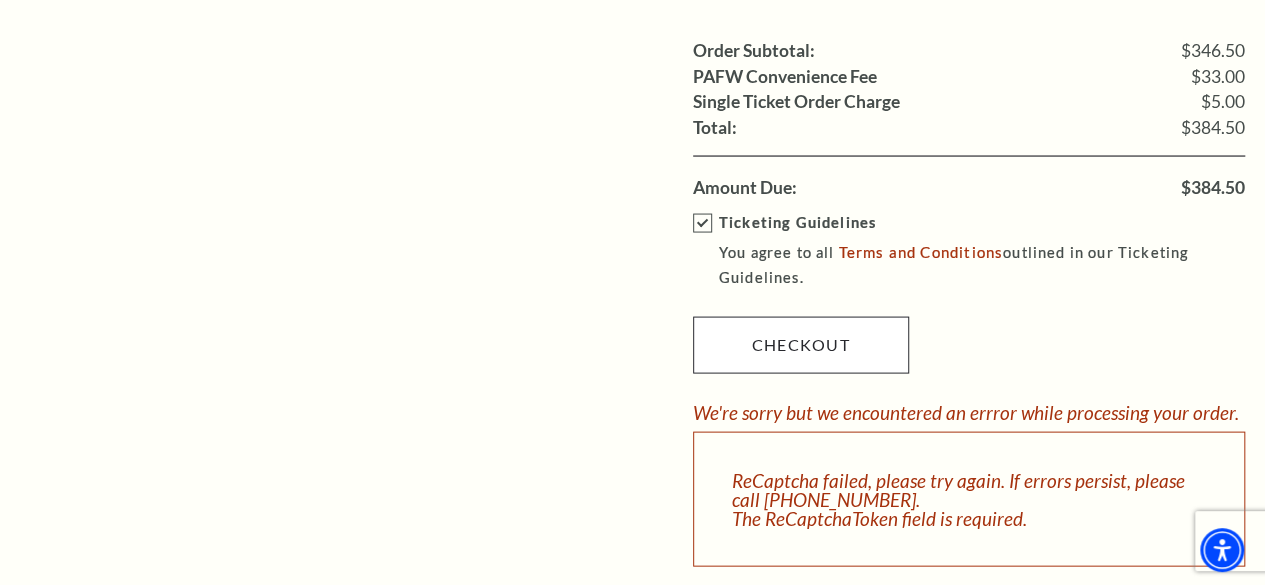 click on "One Moment While We Process Your Order" at bounding box center [0, 0] 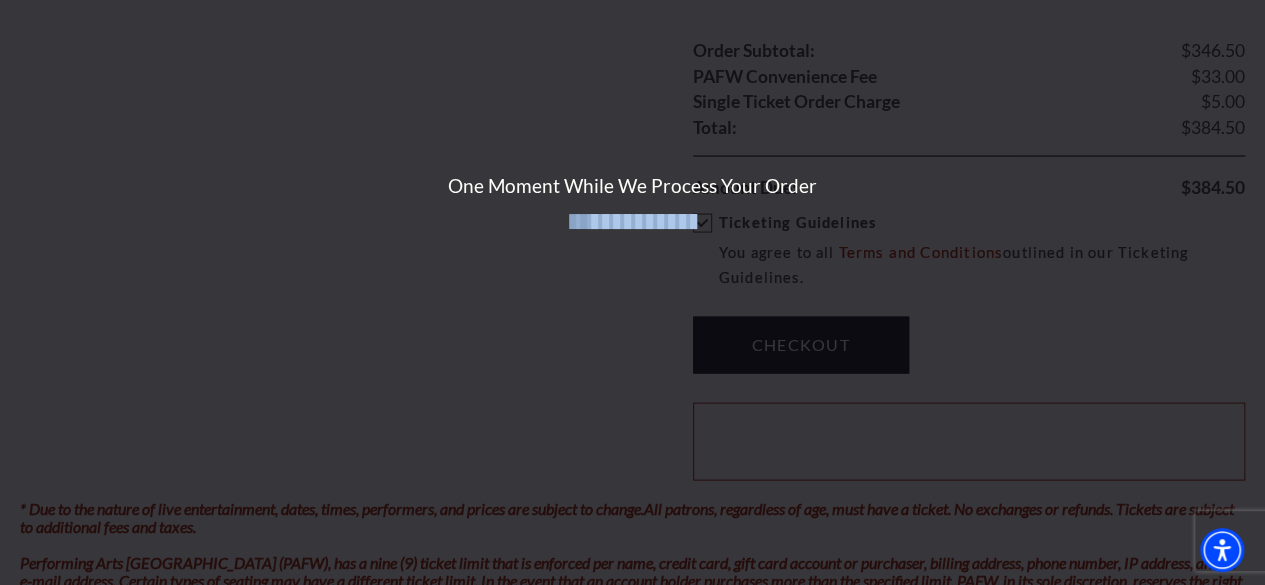 click on "One Moment While We Process Your Order" at bounding box center (632, 292) 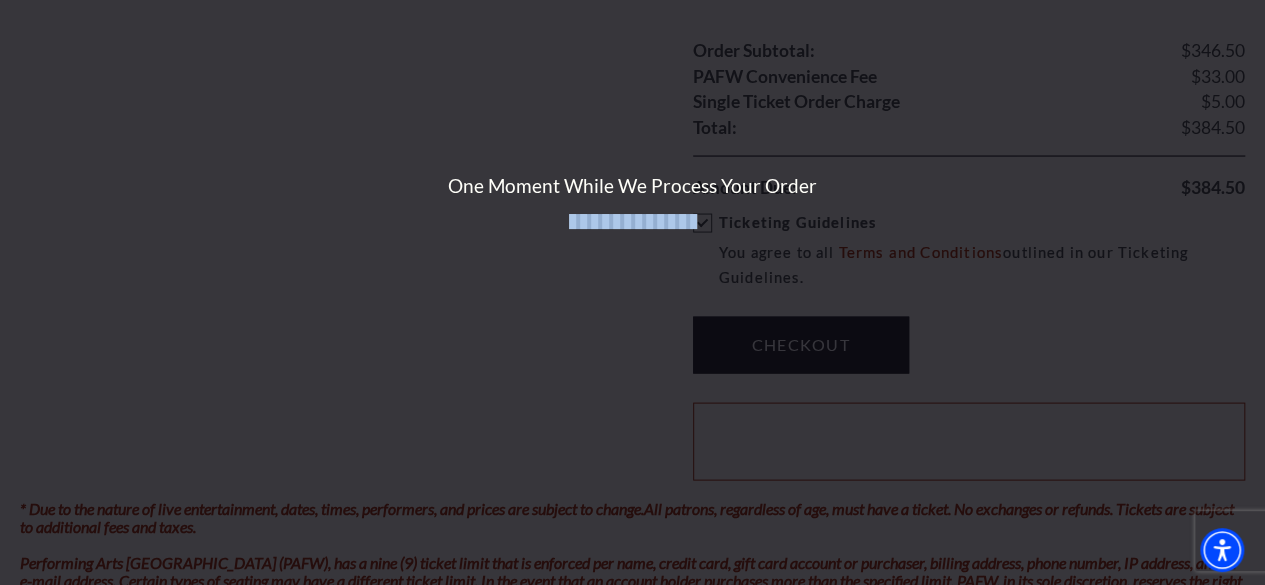 click on "One Moment While We Process Your Order" at bounding box center (632, 292) 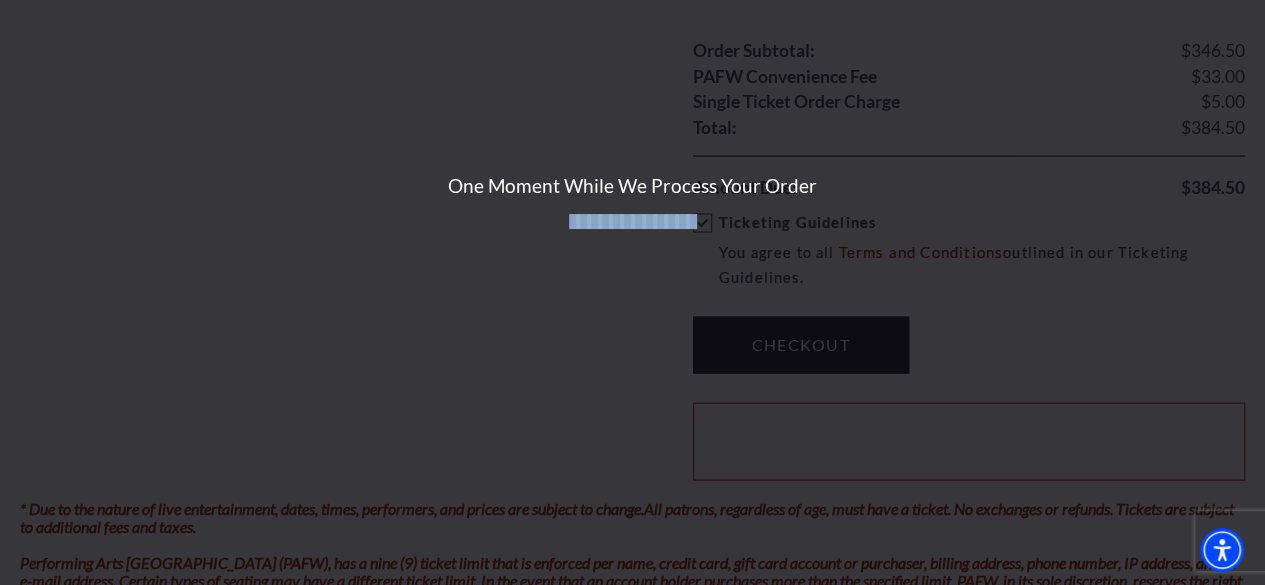 click on "One Moment While We Process Your Order" at bounding box center [632, 292] 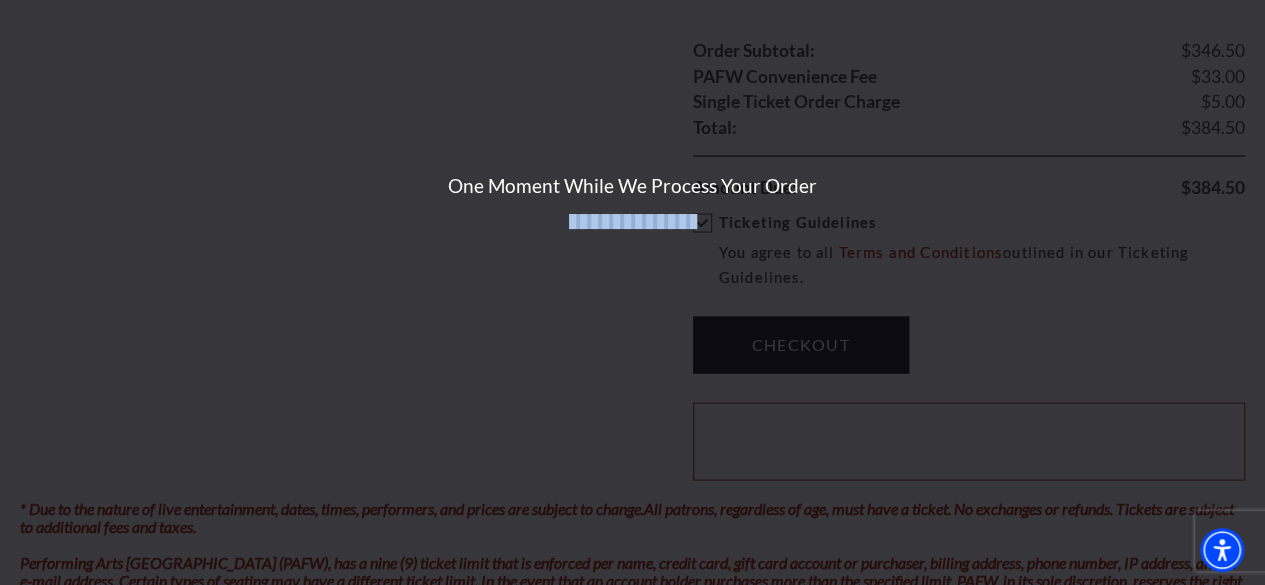 click on "One Moment While We Process Your Order" at bounding box center [632, 292] 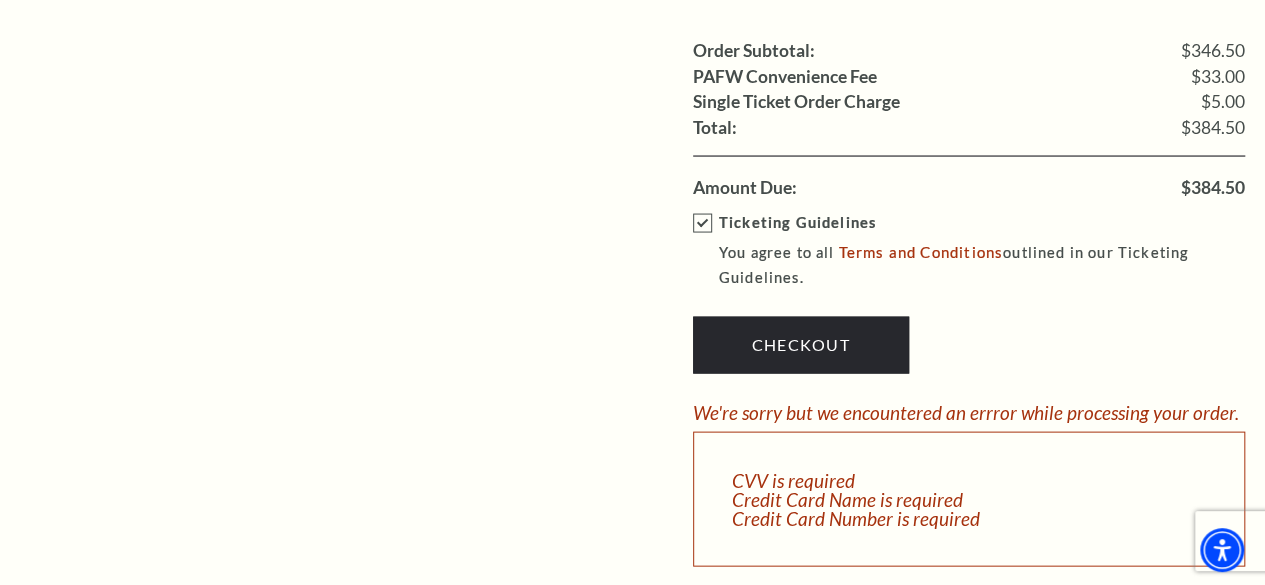 click on "Payment Header
Checkout  /  Payment
Complete Purchase
Single Ticket
Show Details
3 Edit" at bounding box center [632, -463] 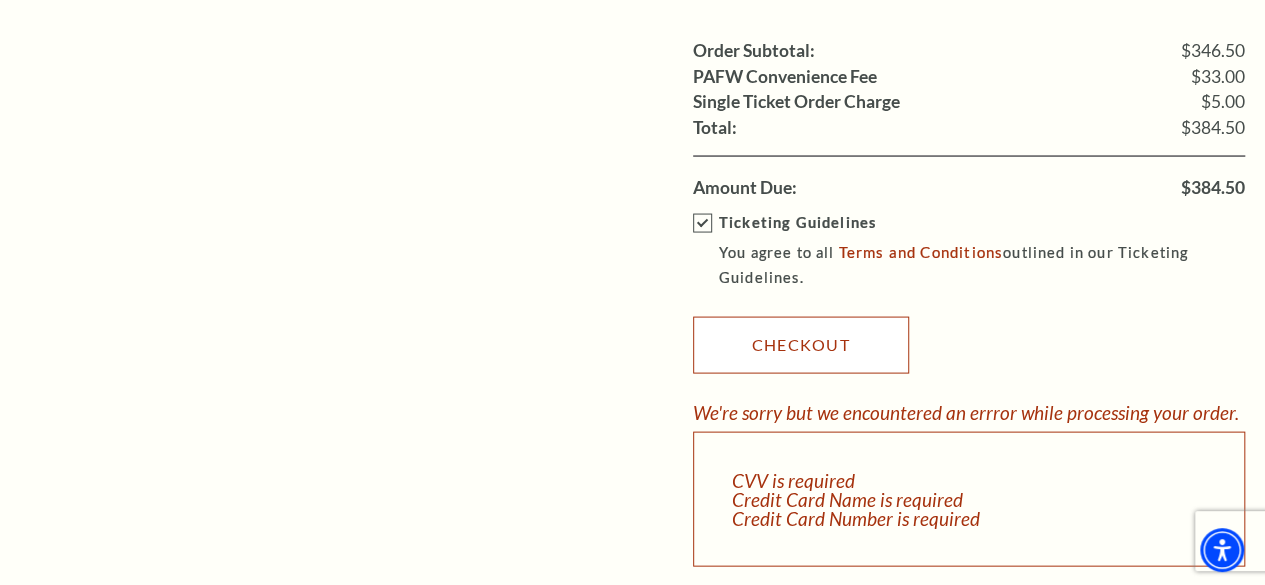 click on "Checkout" at bounding box center [801, 345] 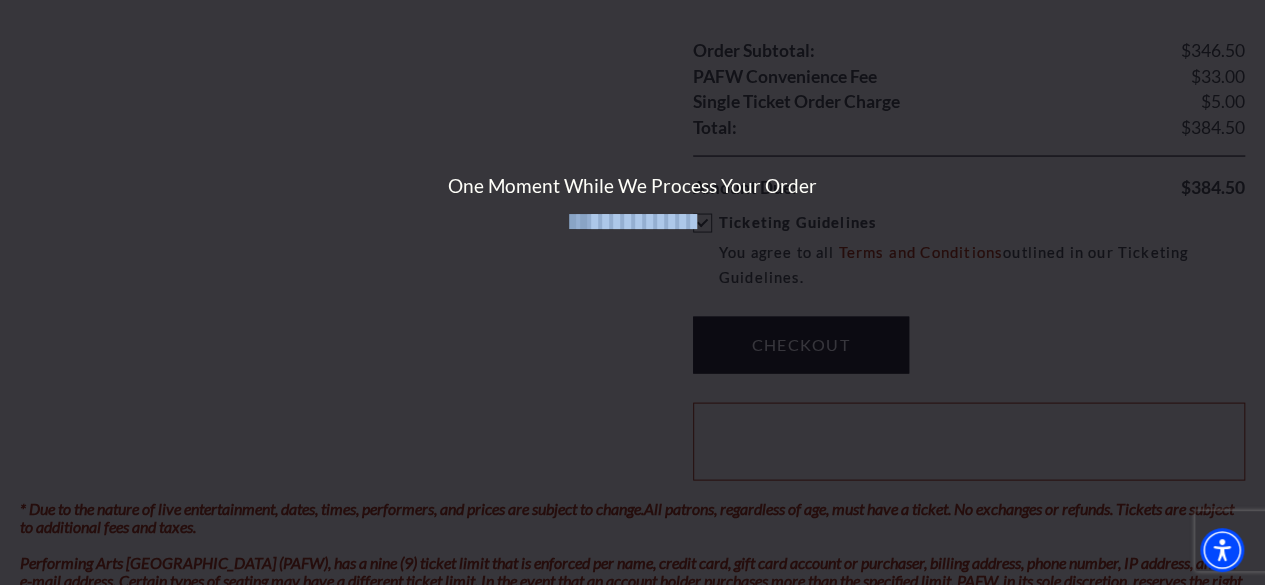 click on "One Moment While We Process Your Order" at bounding box center [632, 292] 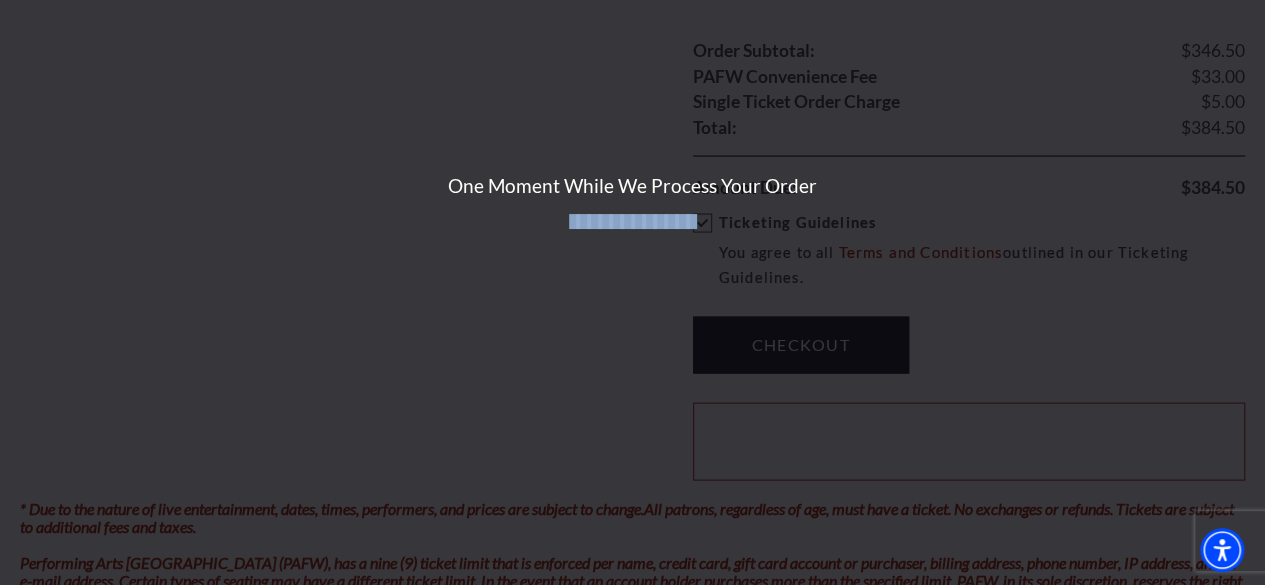 click on "One Moment While We Process Your Order" at bounding box center (632, 292) 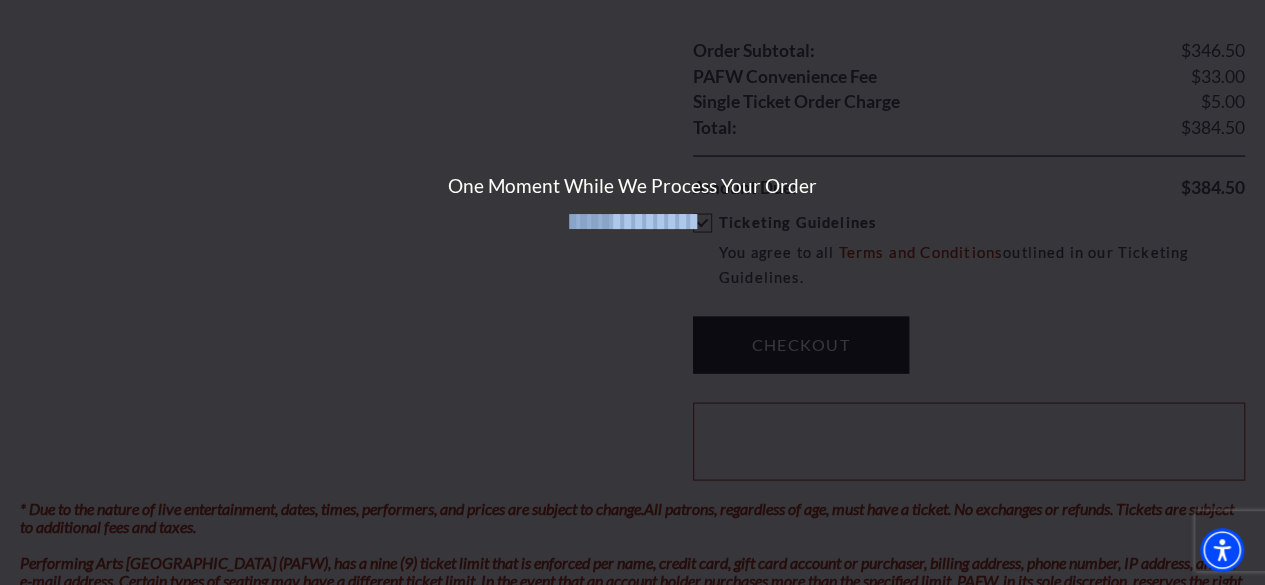 click on "One Moment While We Process Your Order" at bounding box center [632, 292] 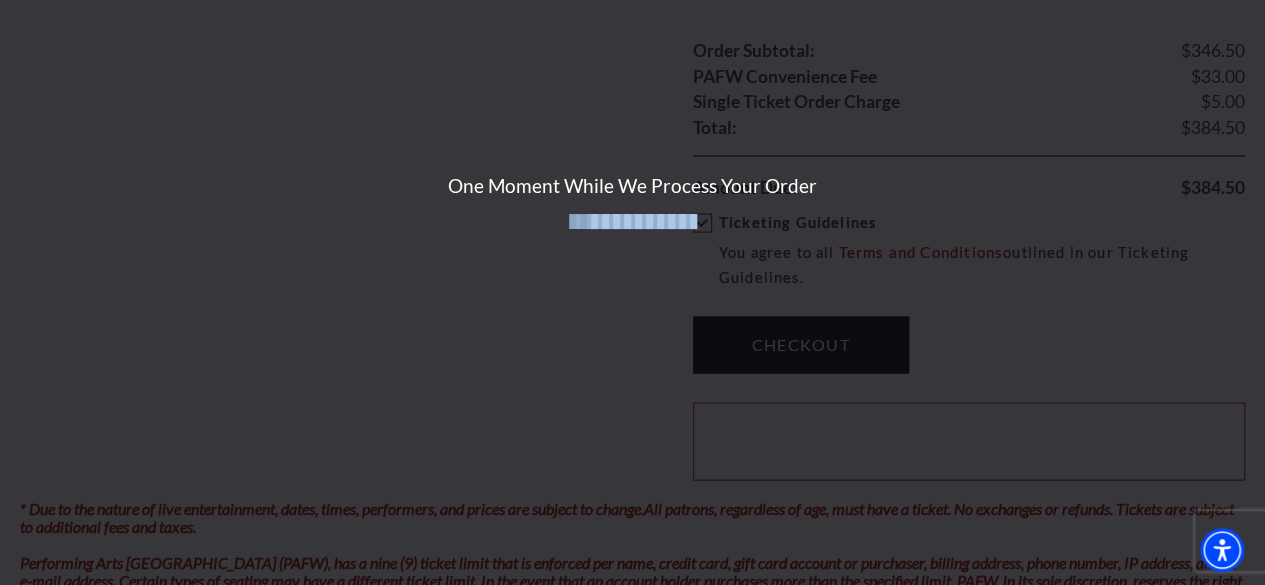 click on "One Moment While We Process Your Order" at bounding box center (632, 292) 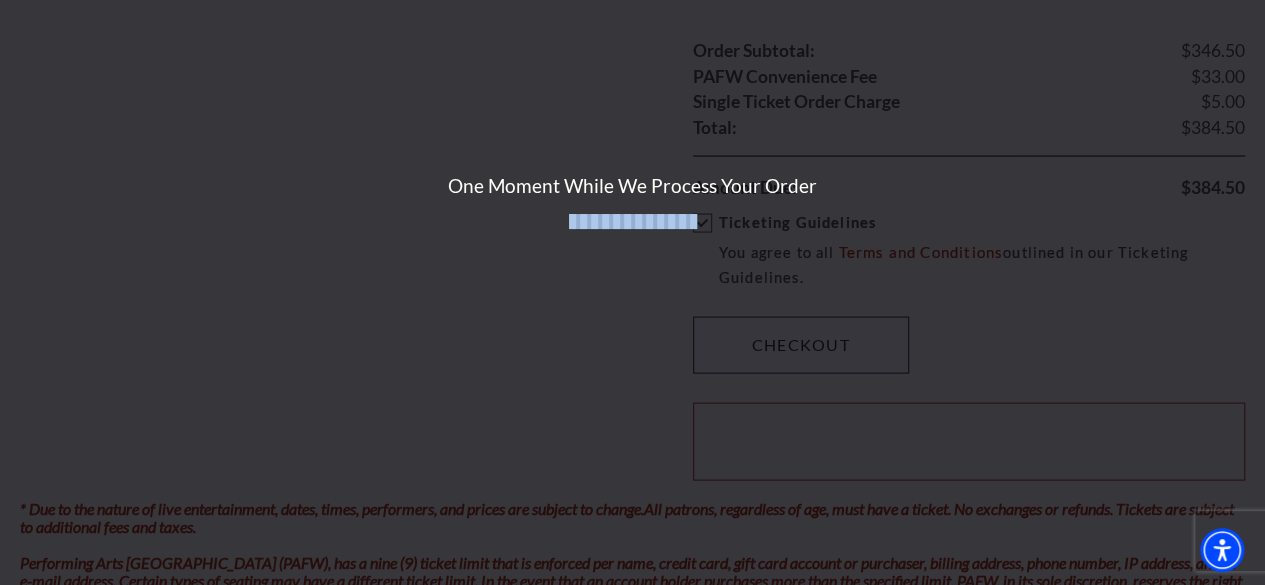 click on "Payment Header
Checkout  /  Payment
Complete Purchase
Single Ticket
Show Details
3 Edit" at bounding box center [632, -506] 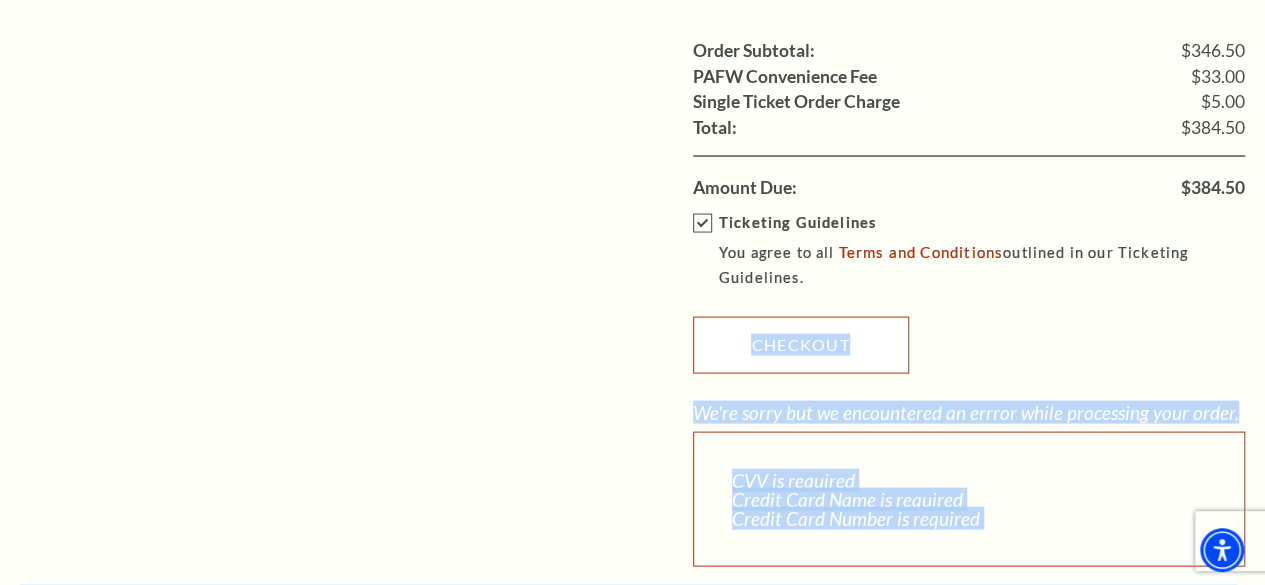 click on "Checkout" at bounding box center (801, 345) 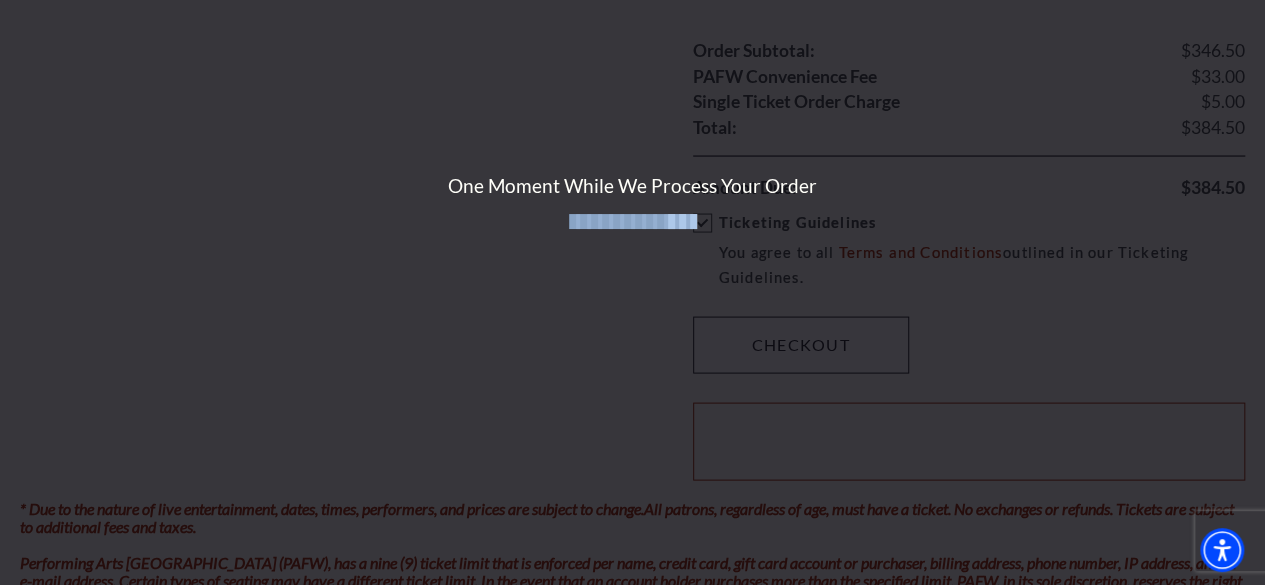 click on "One Moment While We Process Your Order" at bounding box center [632, 292] 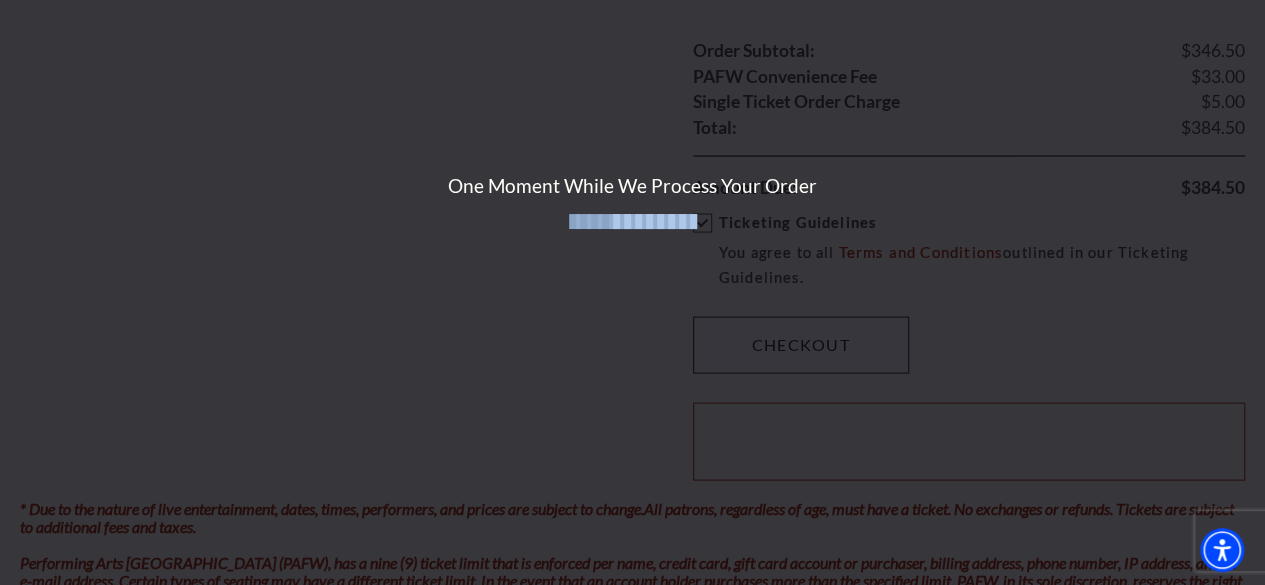 click on "One Moment While We Process Your Order" at bounding box center (632, 292) 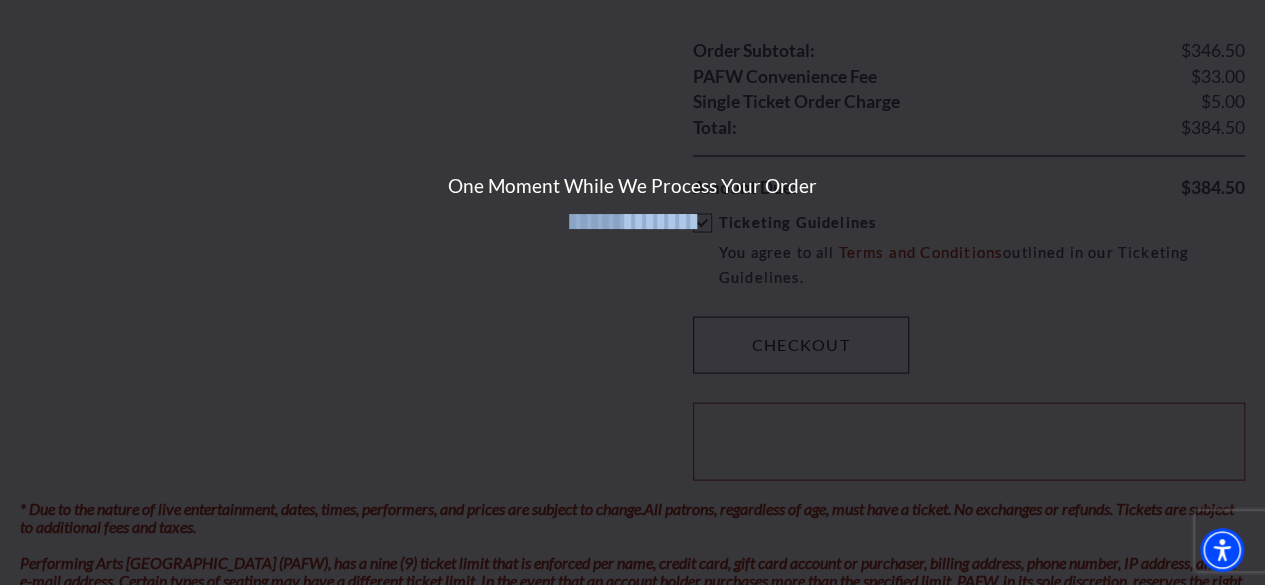 click on "One Moment While We Process Your Order" at bounding box center [632, 292] 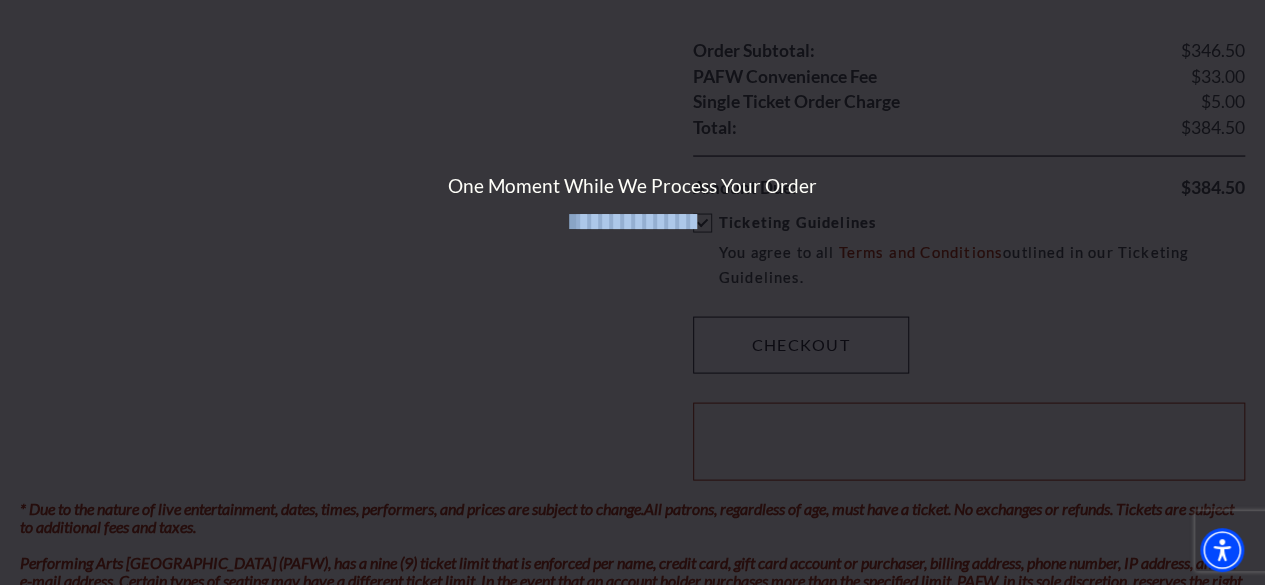 click on "One Moment While We Process Your Order" at bounding box center (632, 292) 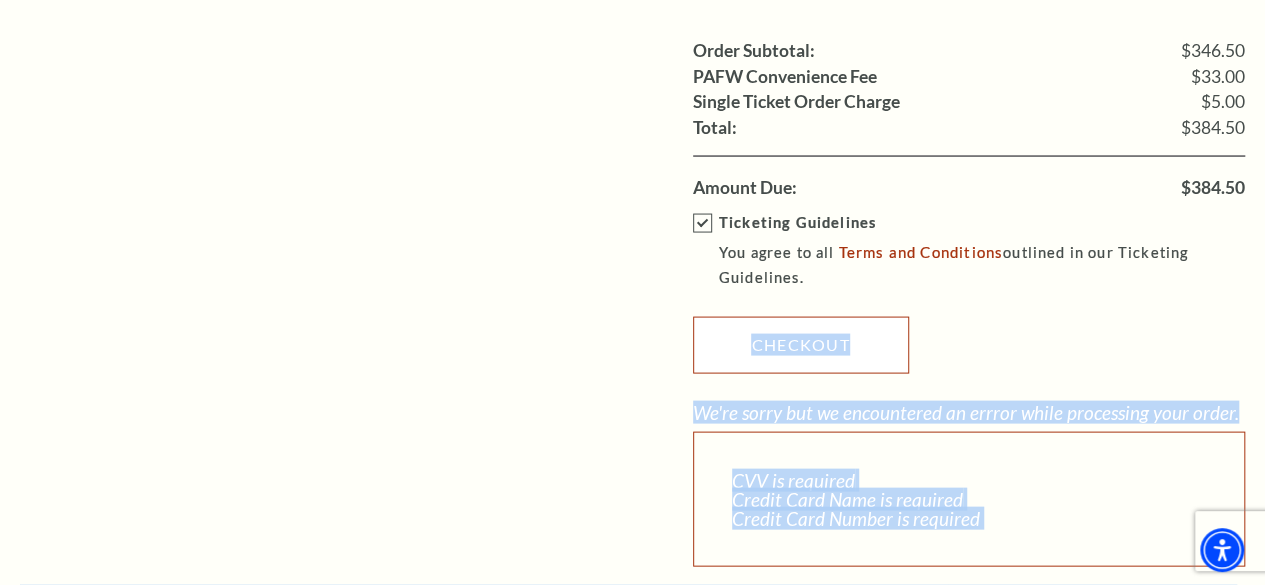 click on "Checkout" at bounding box center [801, 345] 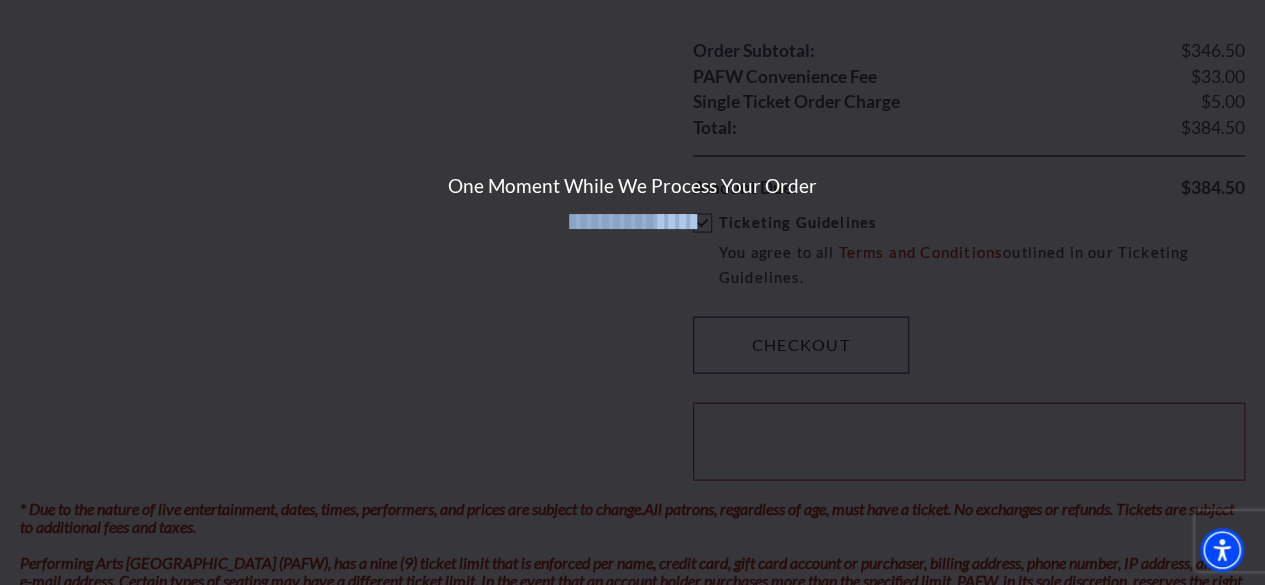 click on "One Moment While We Process Your Order" at bounding box center (632, 292) 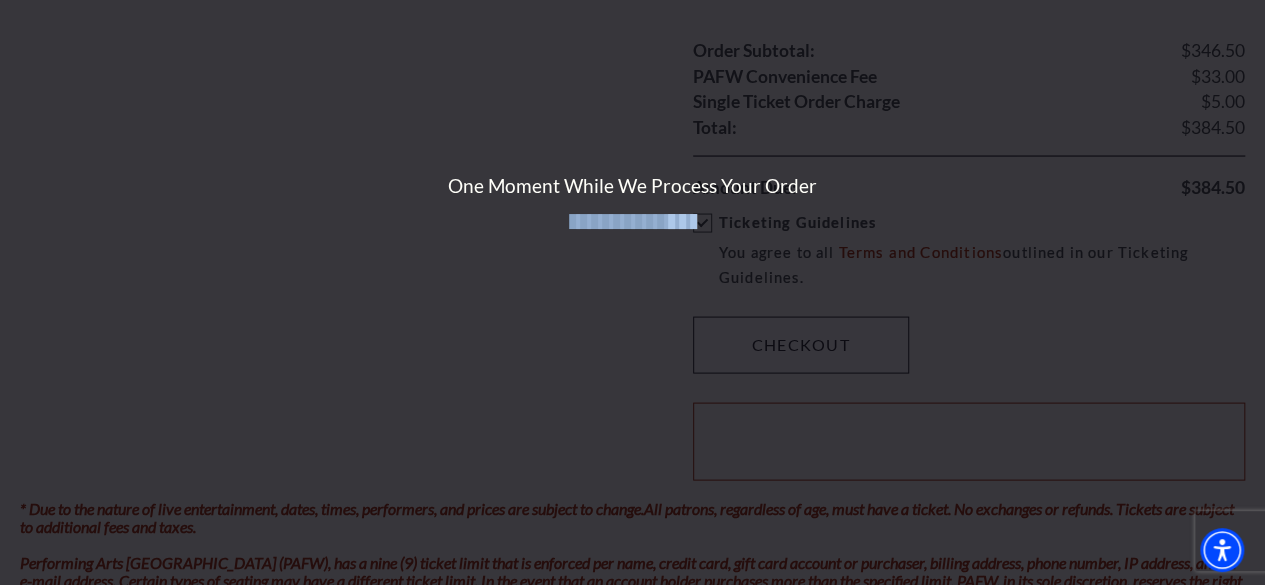 click on "One Moment While We Process Your Order" at bounding box center (632, 292) 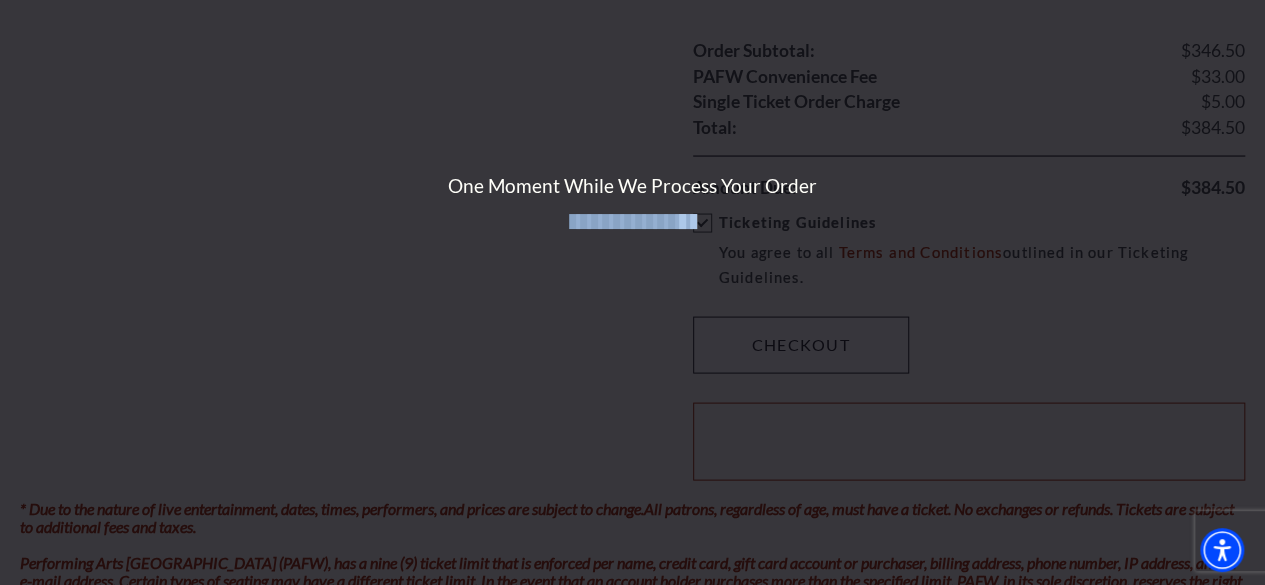 click on "One Moment While We Process Your Order" at bounding box center (632, 292) 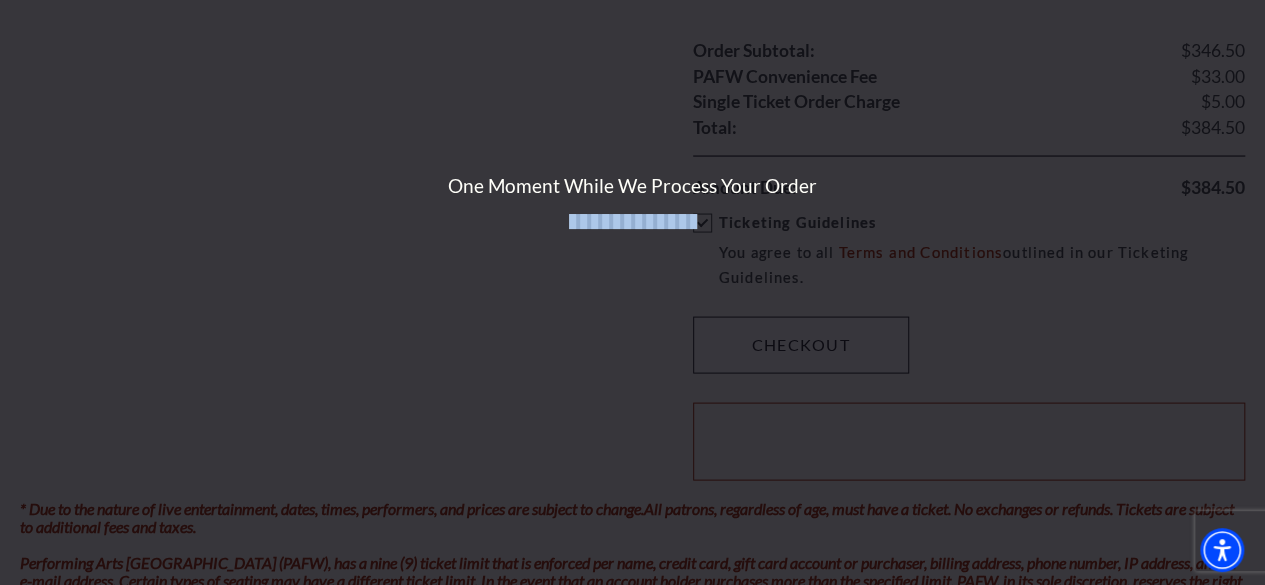 click on "One Moment While We Process Your Order" at bounding box center [632, 292] 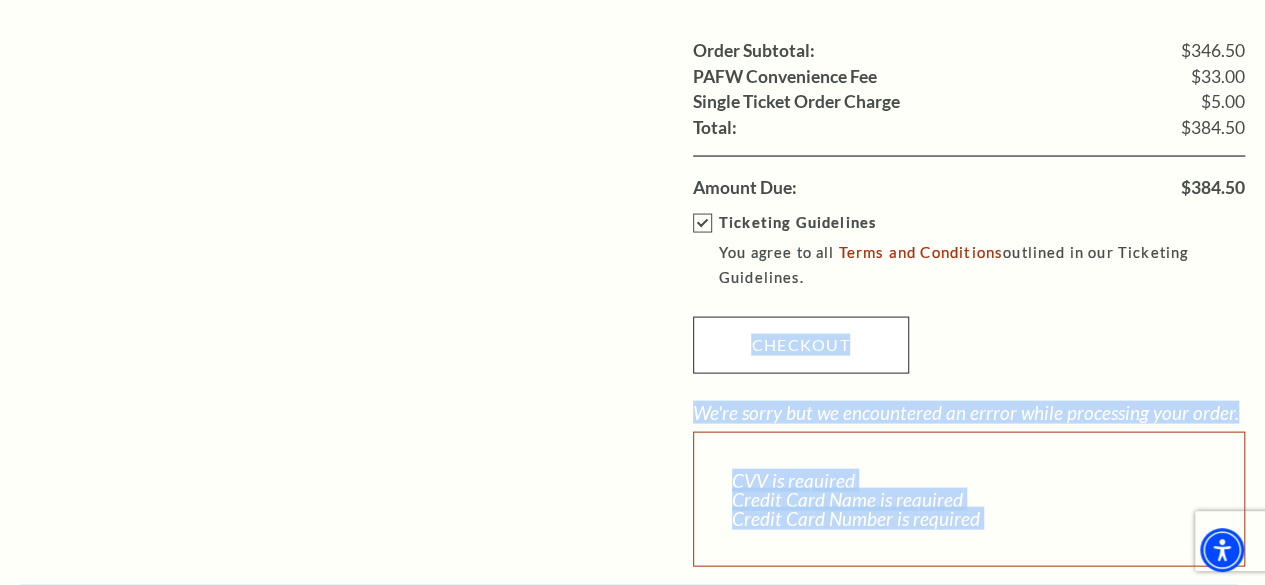 click on "Payment Header
Checkout  /  Payment
Complete Purchase
Single Ticket
Show Details
3 Edit" at bounding box center [632, -463] 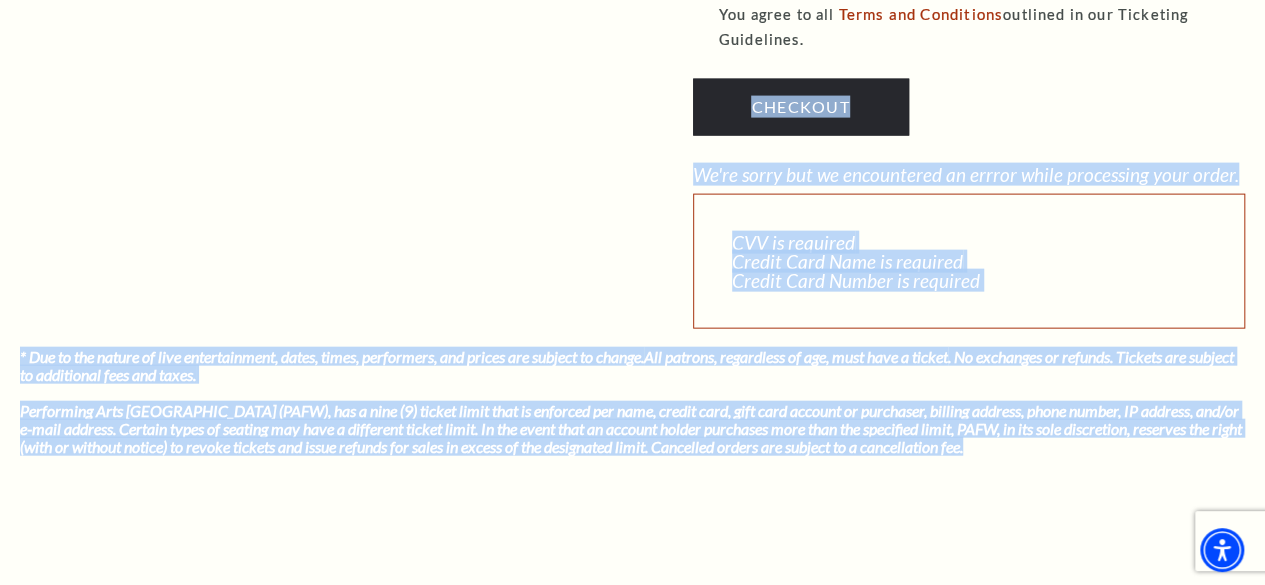 scroll, scrollTop: 1900, scrollLeft: 0, axis: vertical 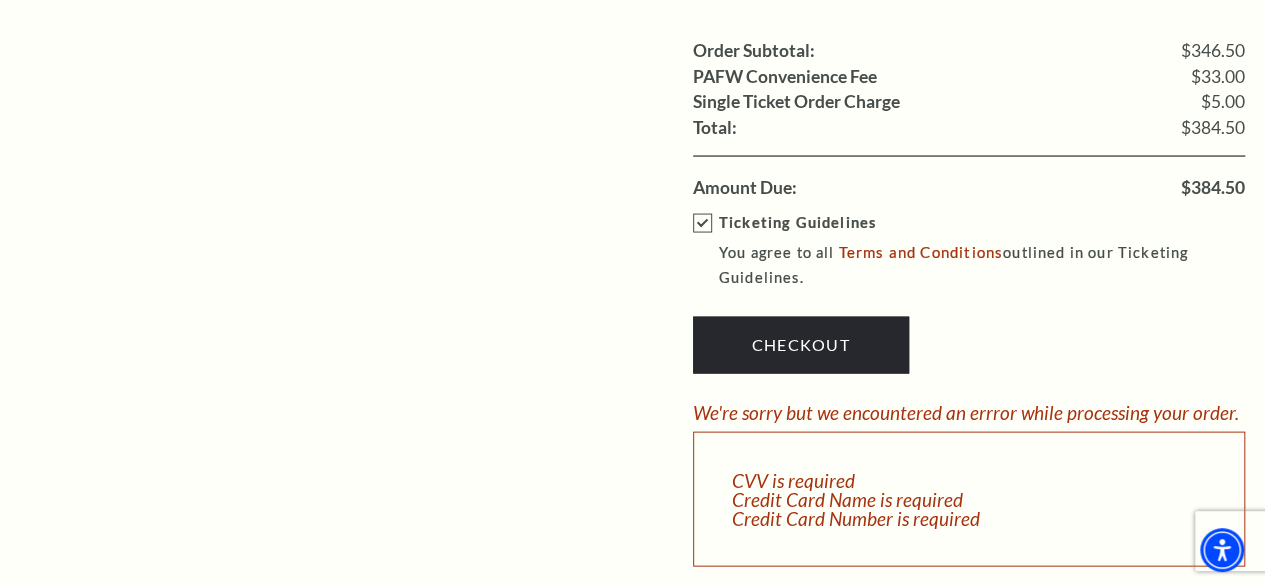 click on "Payment Header
Checkout  /  Payment
Complete Purchase
Single Ticket
Show Details
3 $126.50" at bounding box center (632, -463) 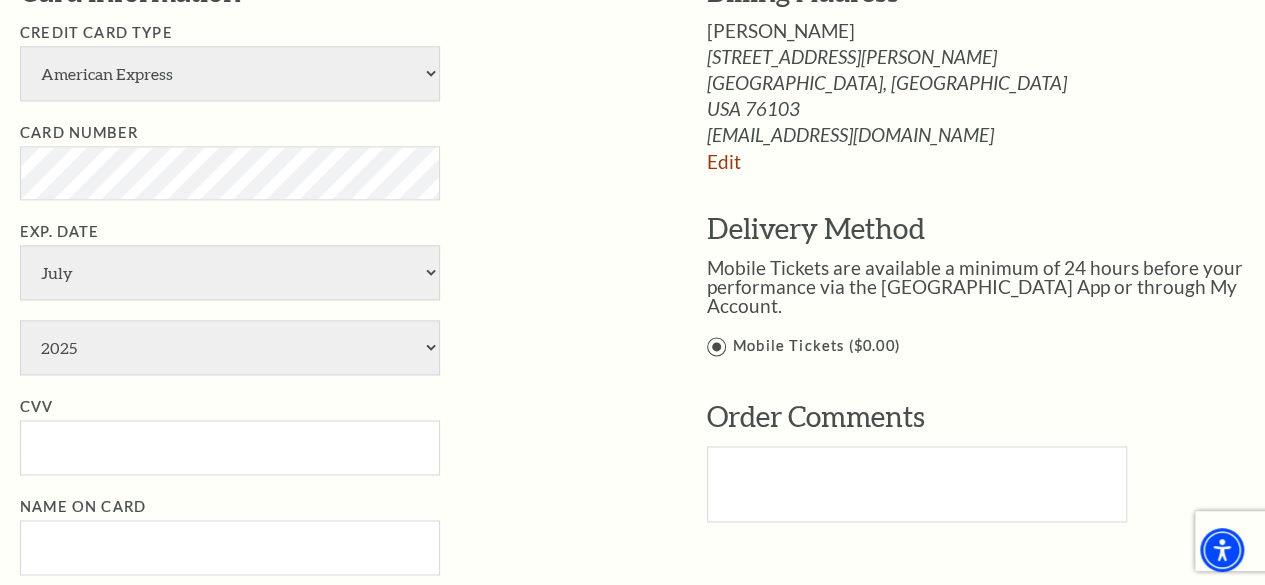 scroll, scrollTop: 1200, scrollLeft: 0, axis: vertical 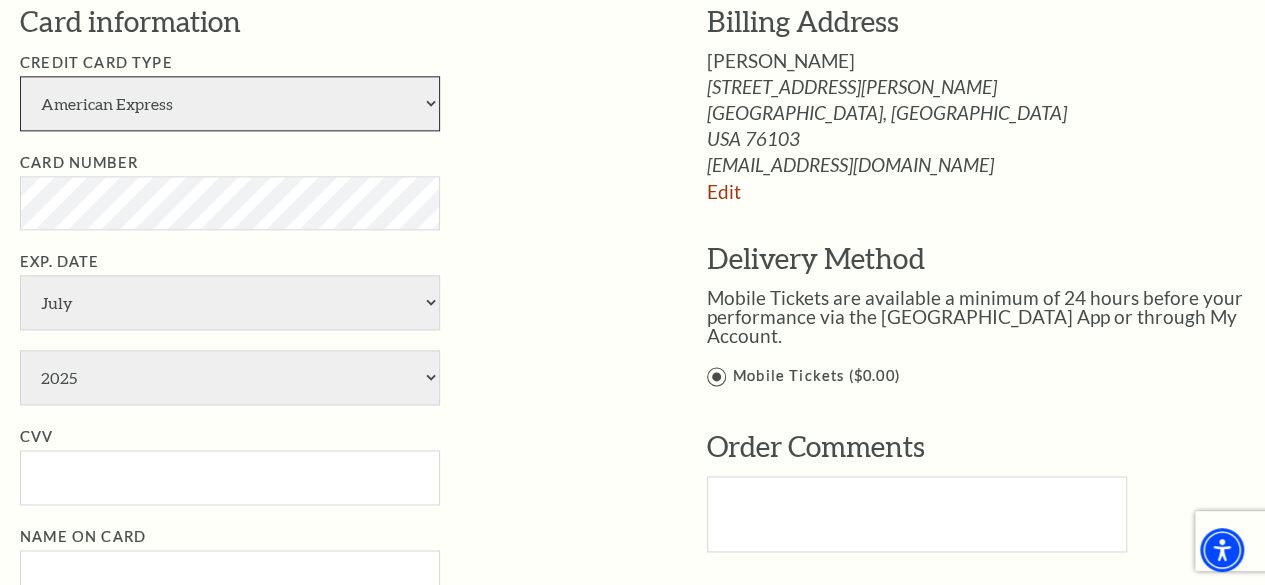 click on "American Express
Visa
Master Card
Discover" at bounding box center [230, 103] 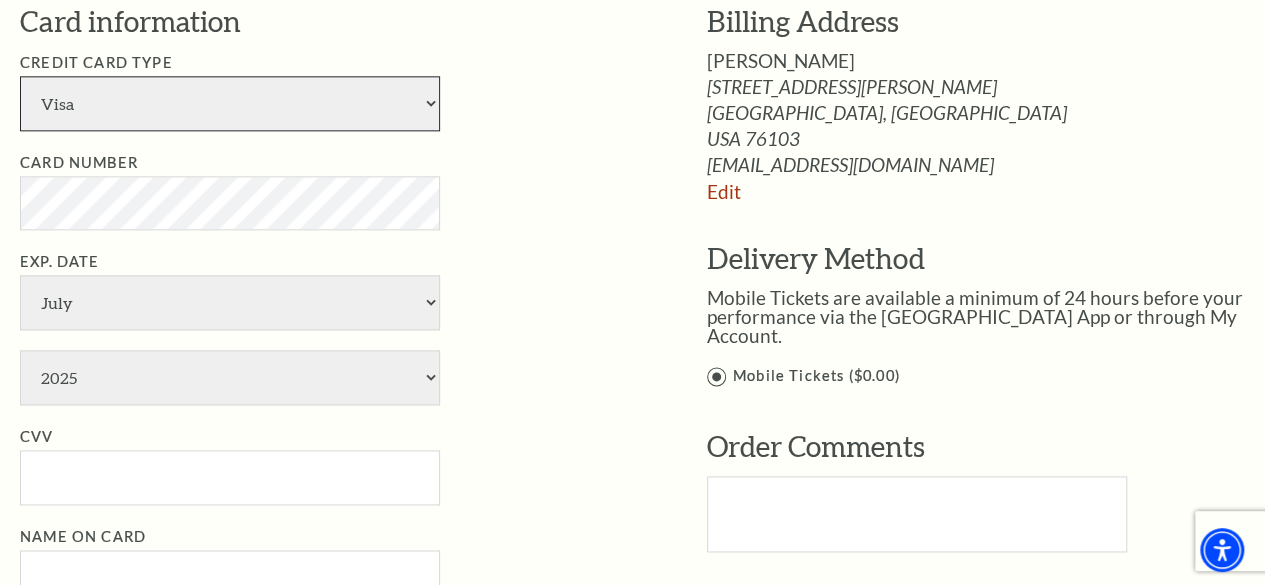 click on "American Express
Visa
Master Card
Discover" at bounding box center (230, 103) 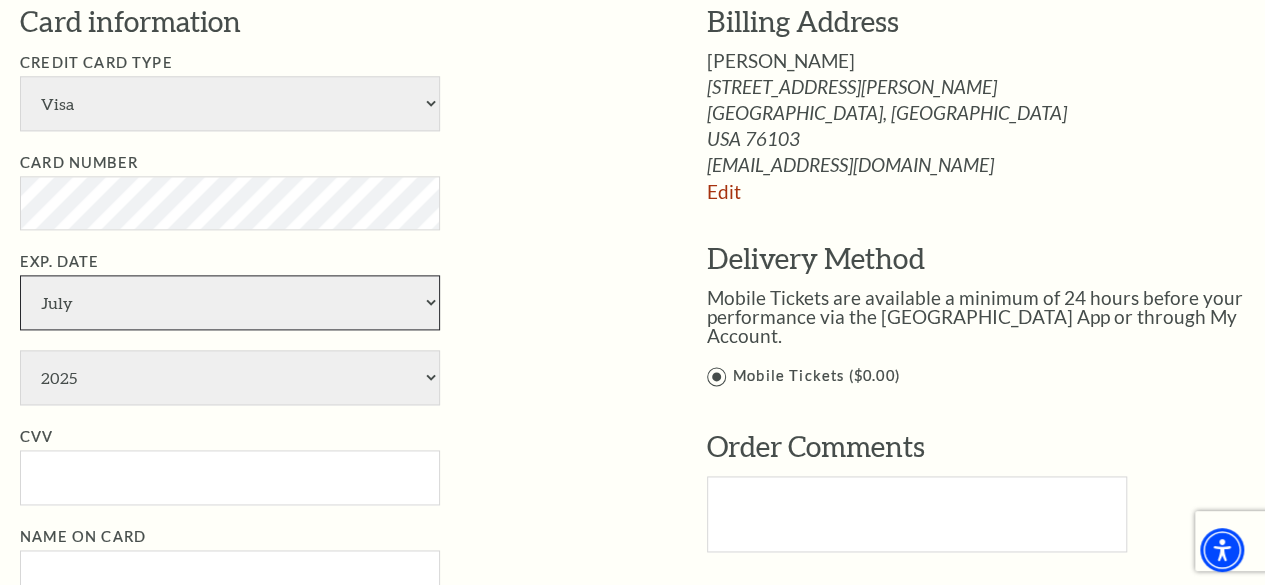 click on "January
February
March
April
May
June
July
August
September
October
November
December" at bounding box center [230, 302] 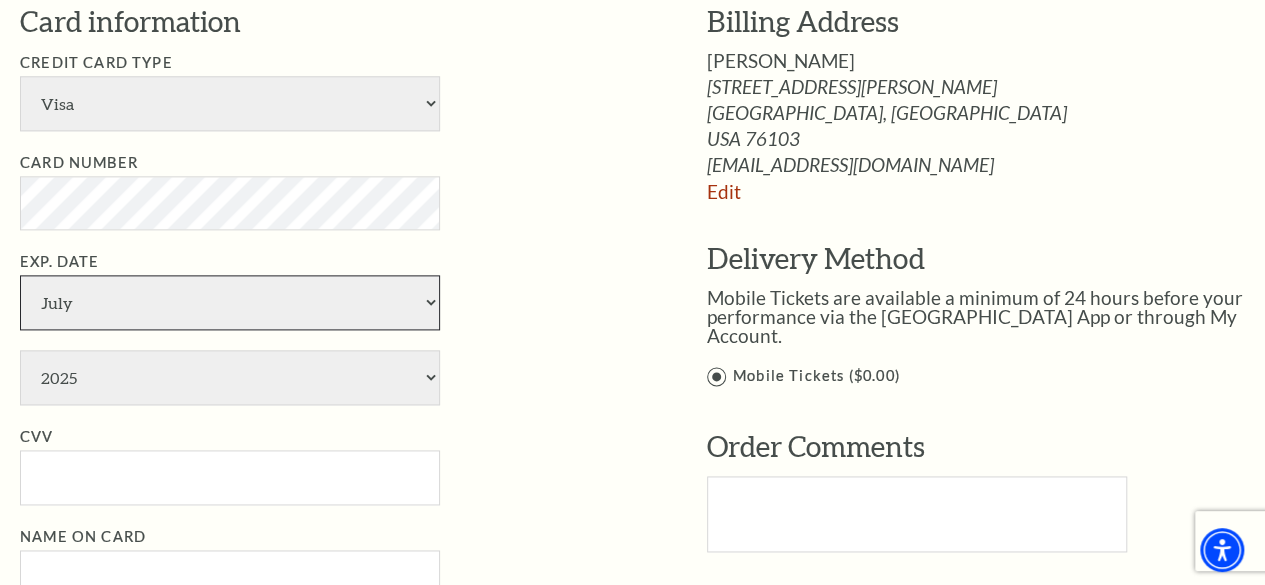 select on "6" 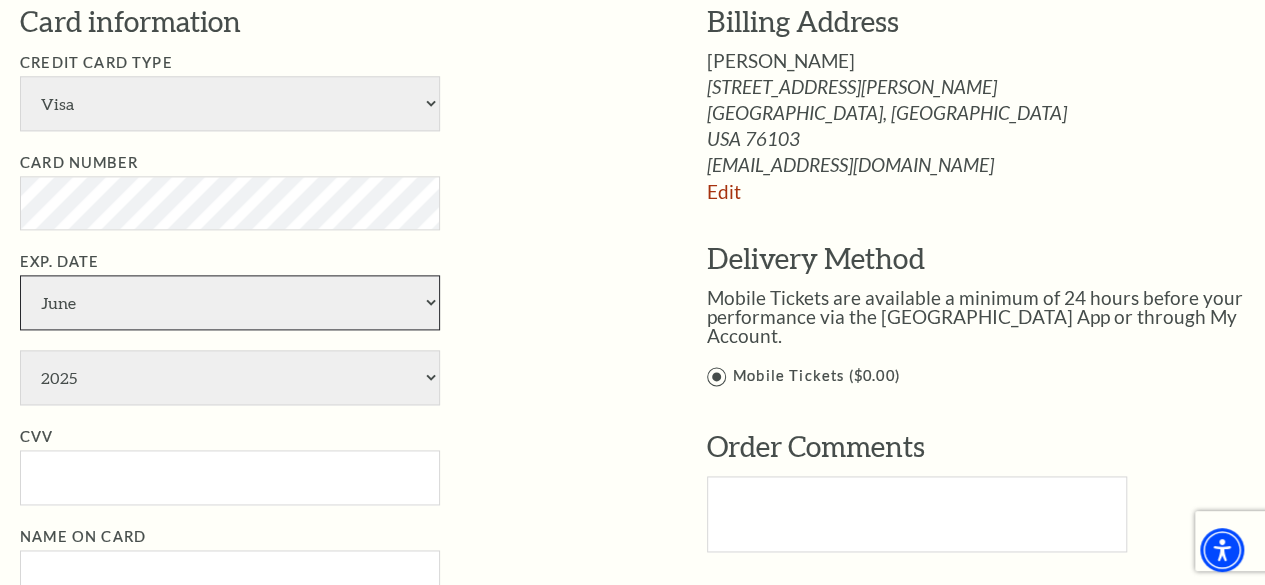 click on "January
February
March
April
May
June
July
August
September
October
November
December" at bounding box center (230, 302) 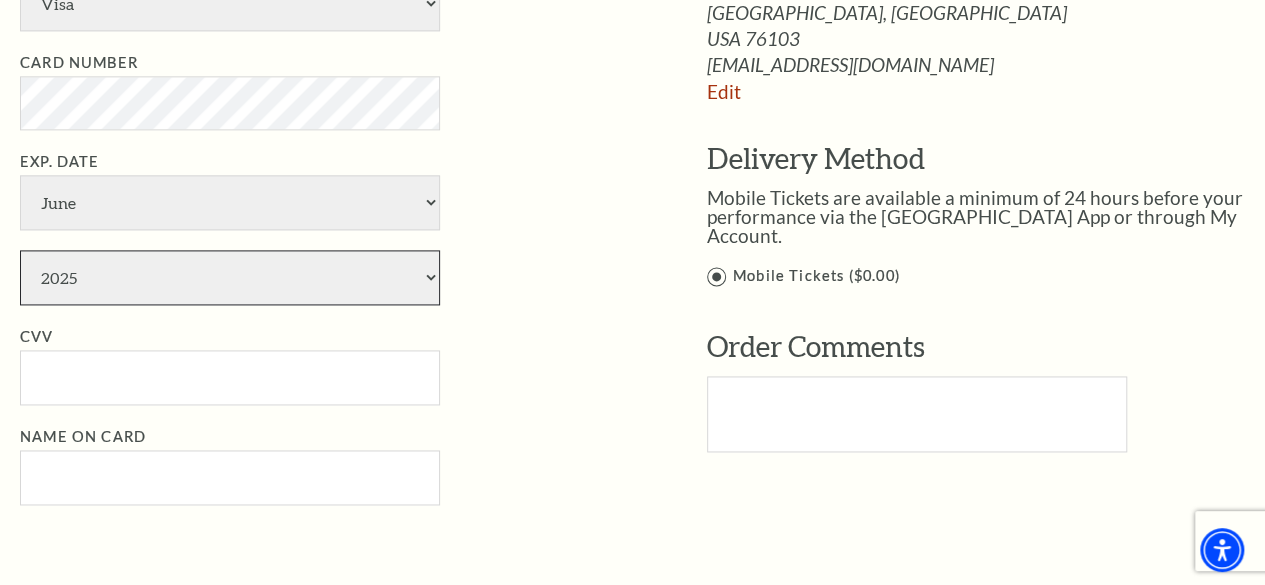 click on "2025
2026
2027
2028
2029
2030
2031
2032
2033
2034" at bounding box center (230, 277) 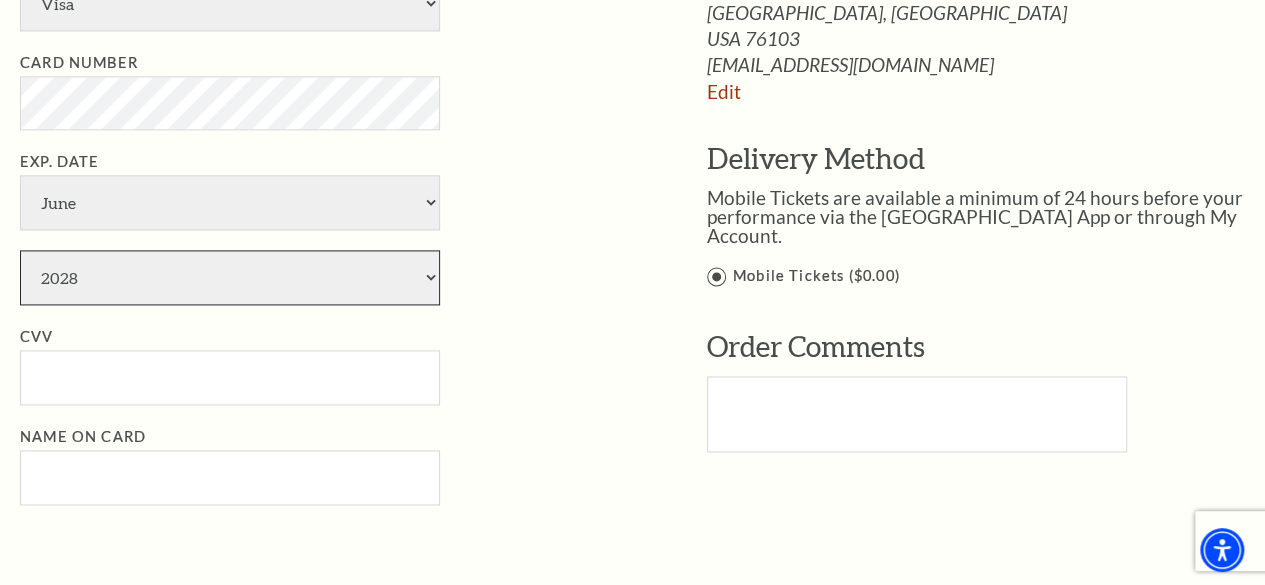 click on "2025
2026
2027
2028
2029
2030
2031
2032
2033
2034" at bounding box center [230, 277] 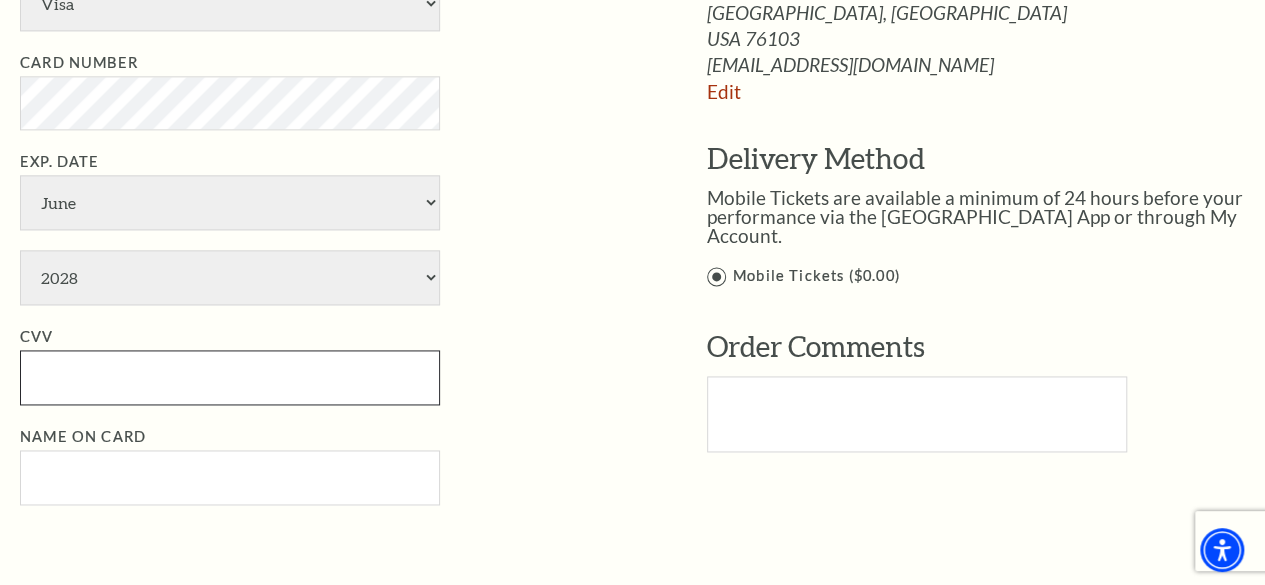 click on "CVV" at bounding box center (230, 377) 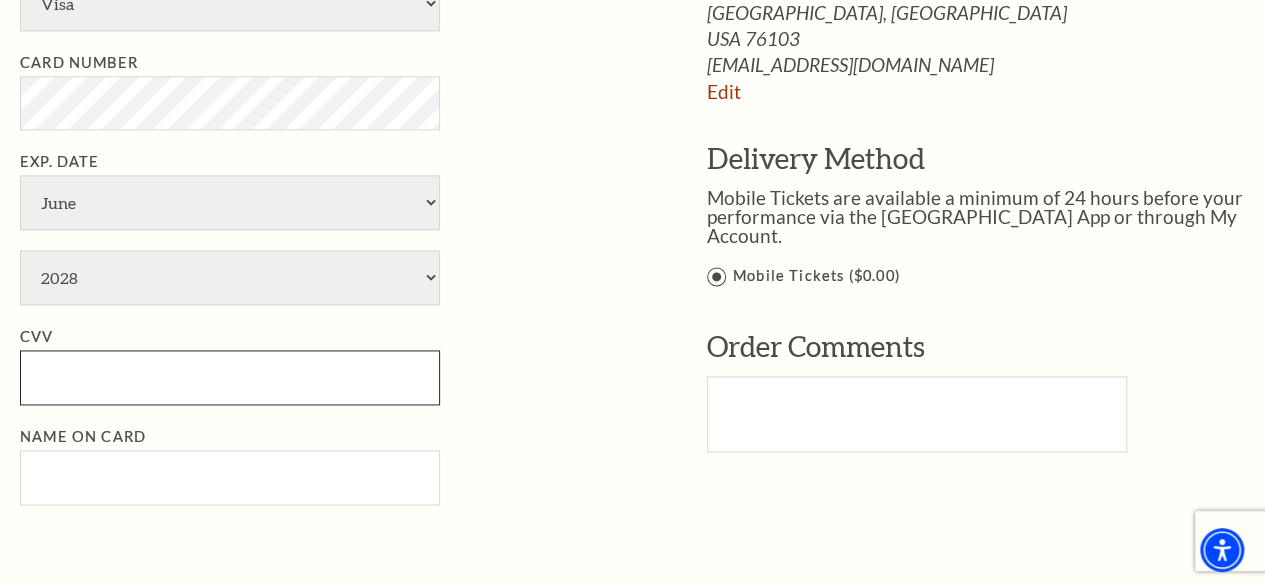 paste on "480" 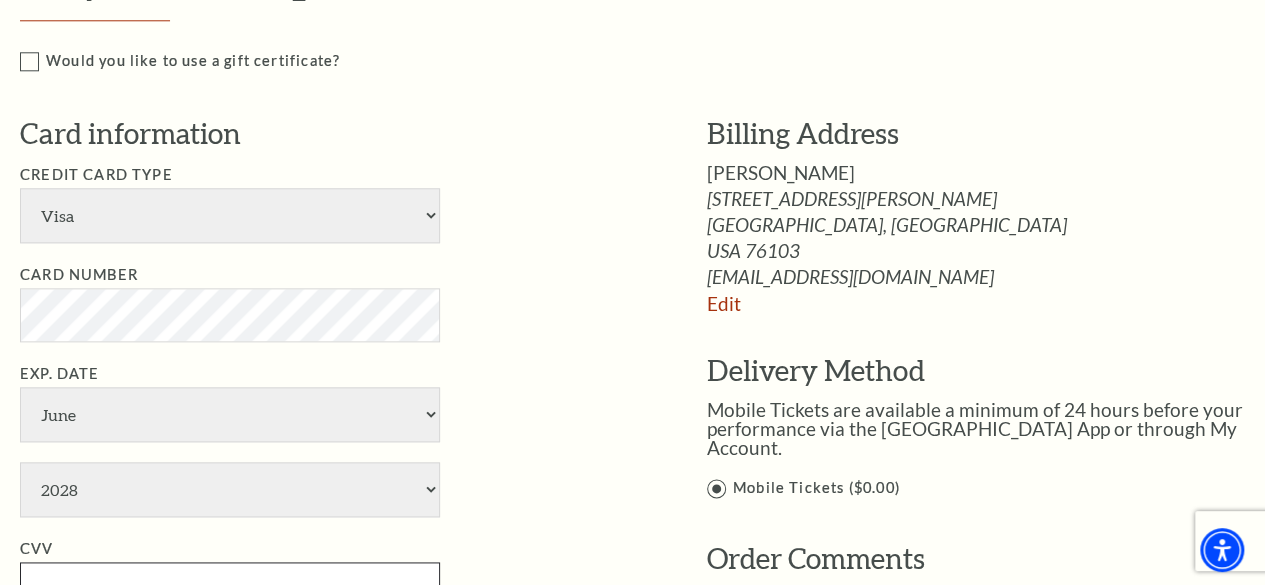 scroll, scrollTop: 1000, scrollLeft: 0, axis: vertical 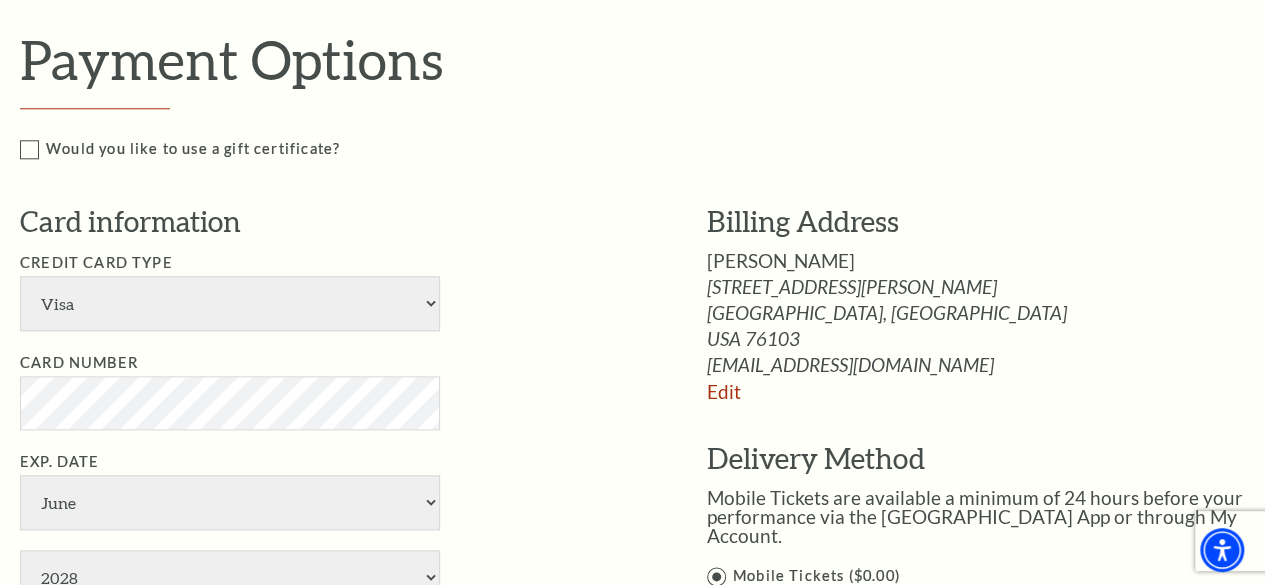 type on "480" 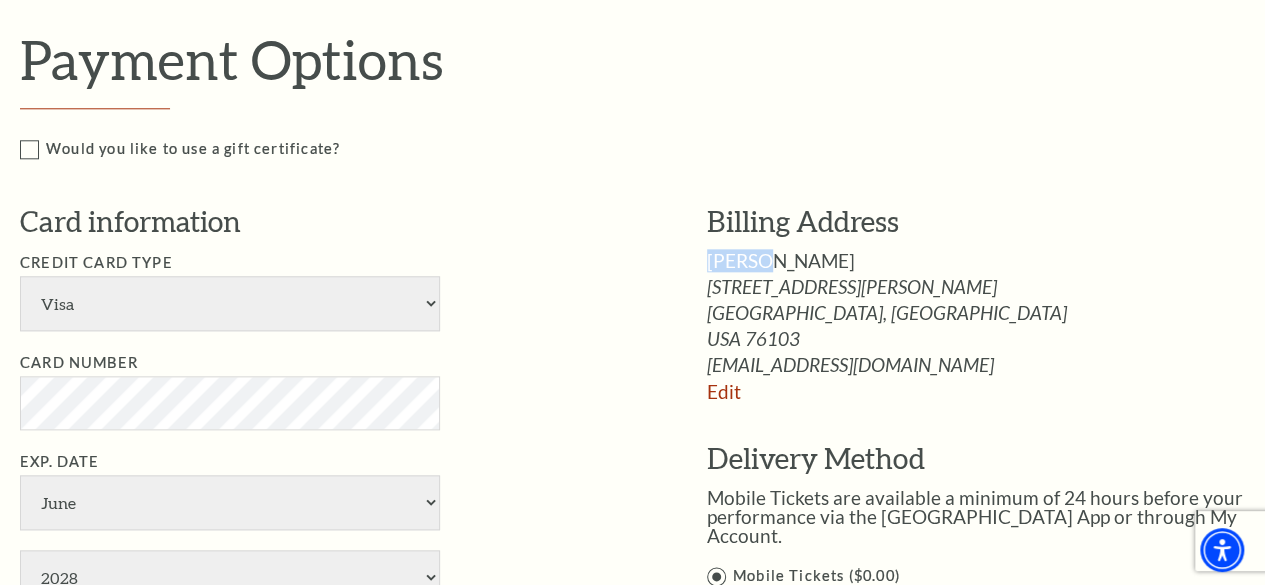 click on "karen mcbergs" at bounding box center [781, 260] 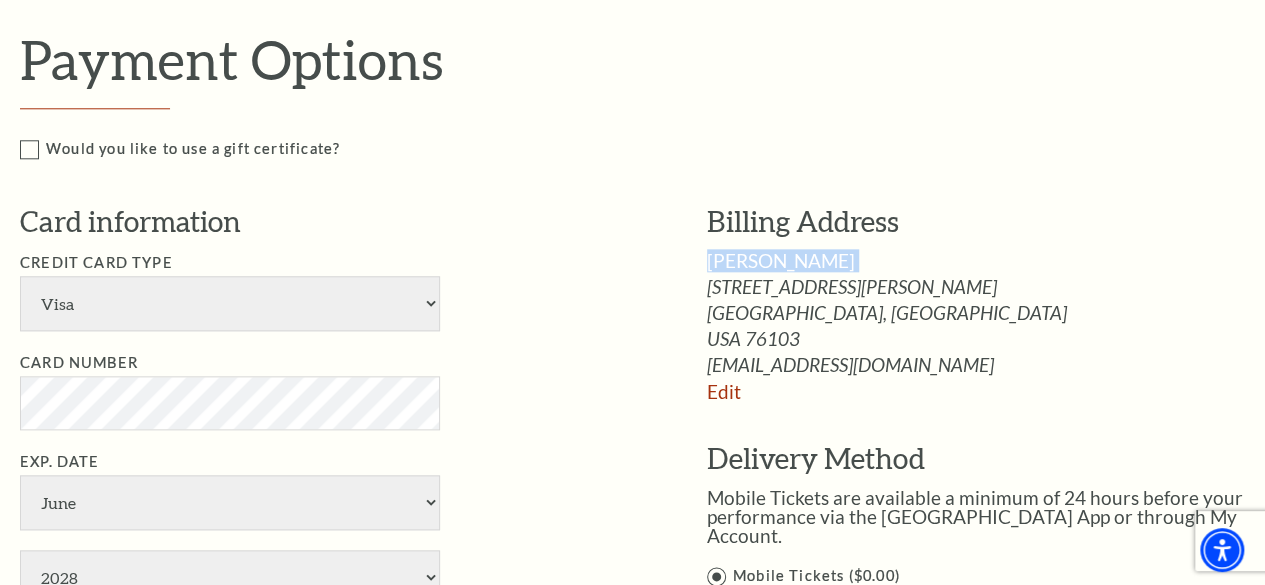 click on "karen mcbergs" at bounding box center (781, 260) 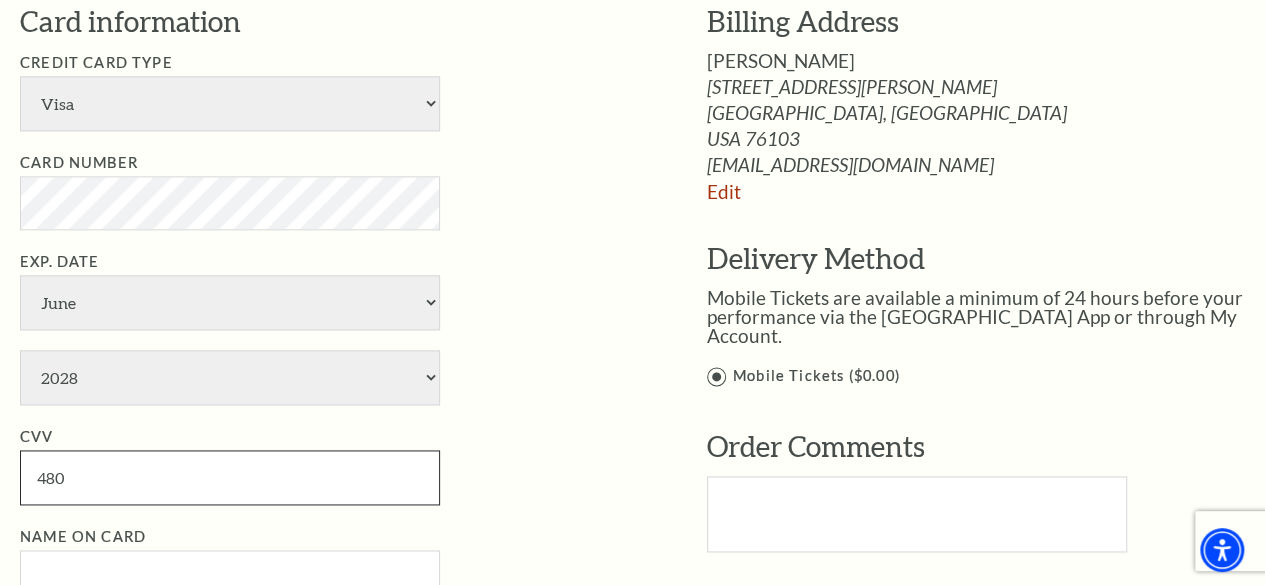 click on "480" at bounding box center (230, 477) 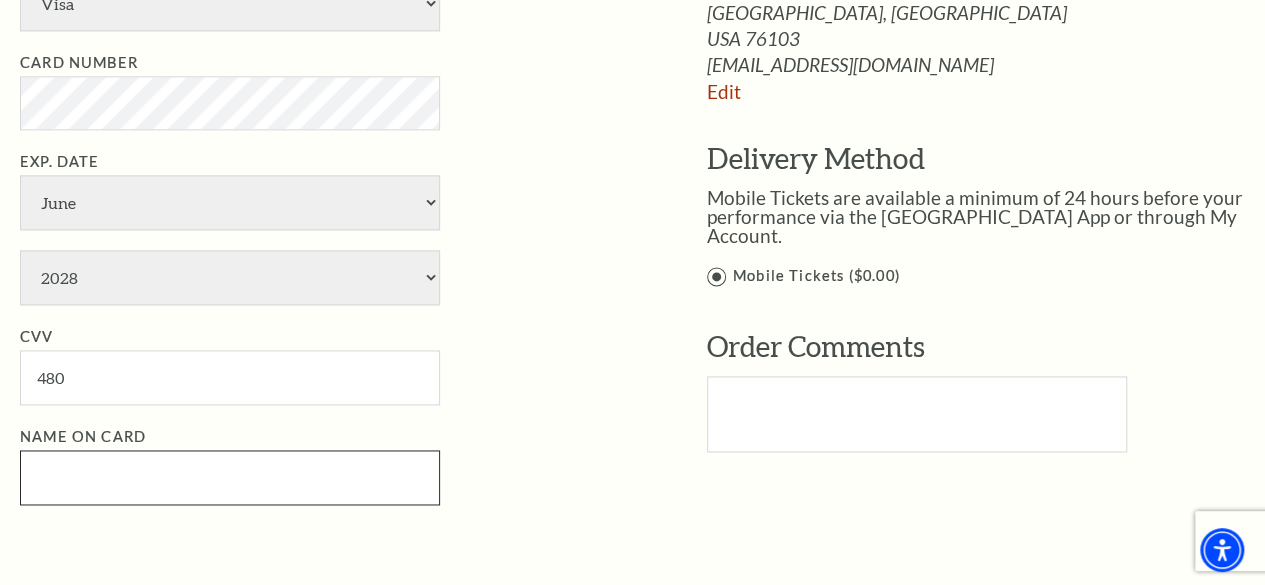 click on "Name on Card" at bounding box center [230, 477] 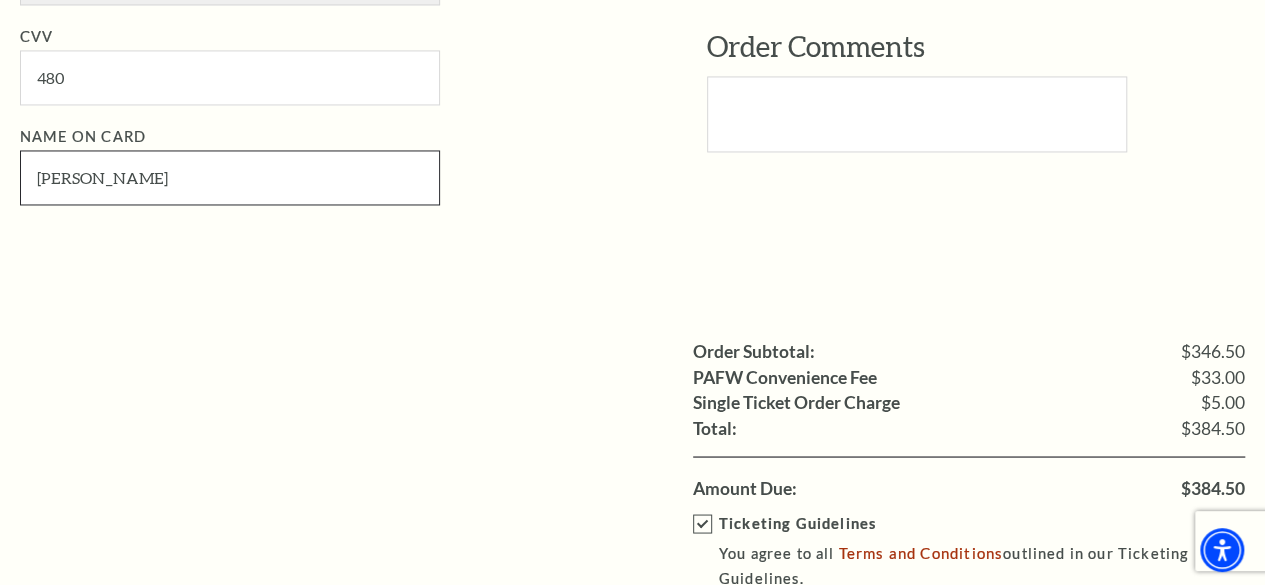 scroll, scrollTop: 1700, scrollLeft: 0, axis: vertical 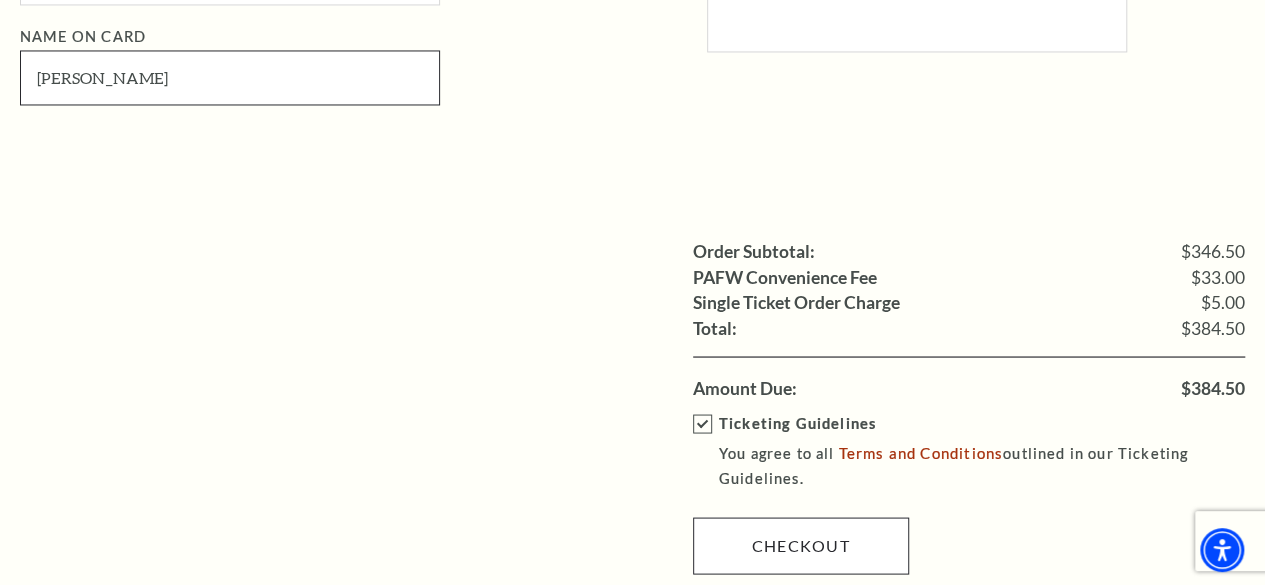 type on "karen mcbergs" 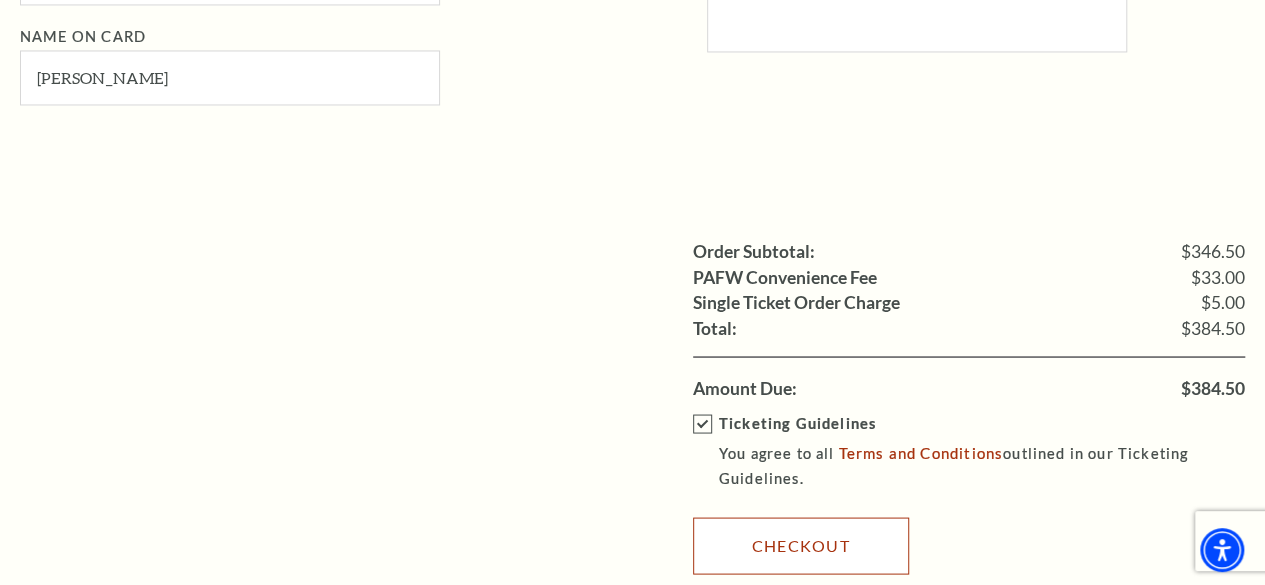 click on "Checkout" at bounding box center [801, 545] 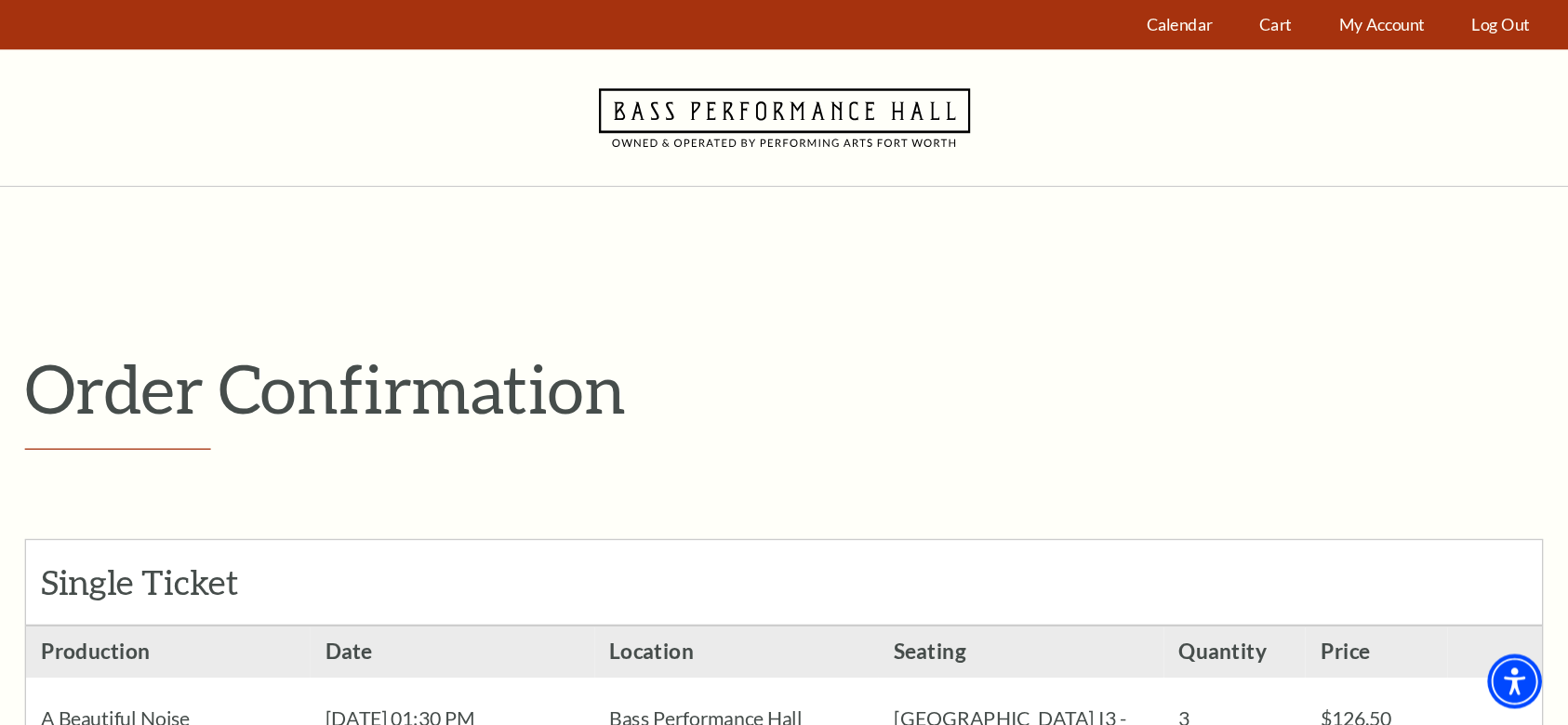 scroll, scrollTop: 116, scrollLeft: 0, axis: vertical 